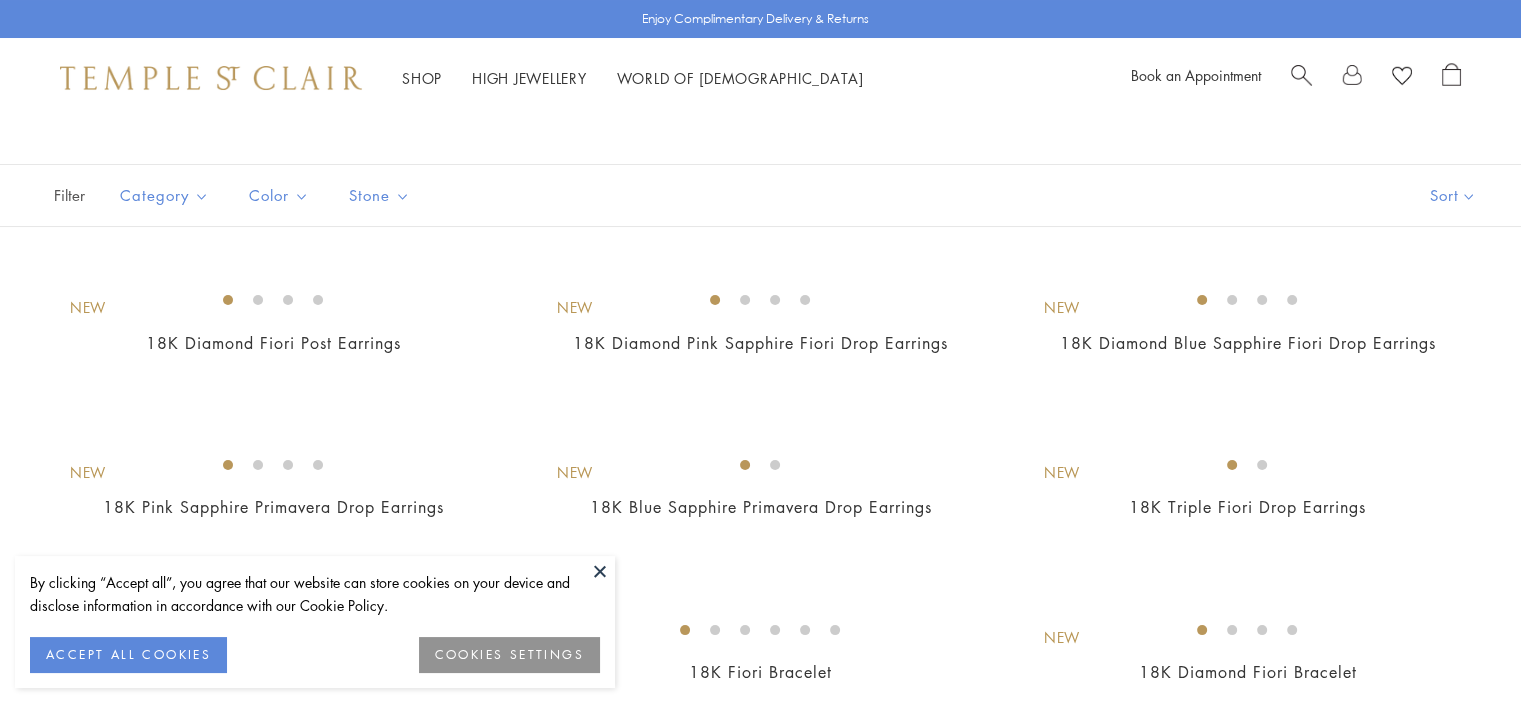 scroll, scrollTop: 0, scrollLeft: 0, axis: both 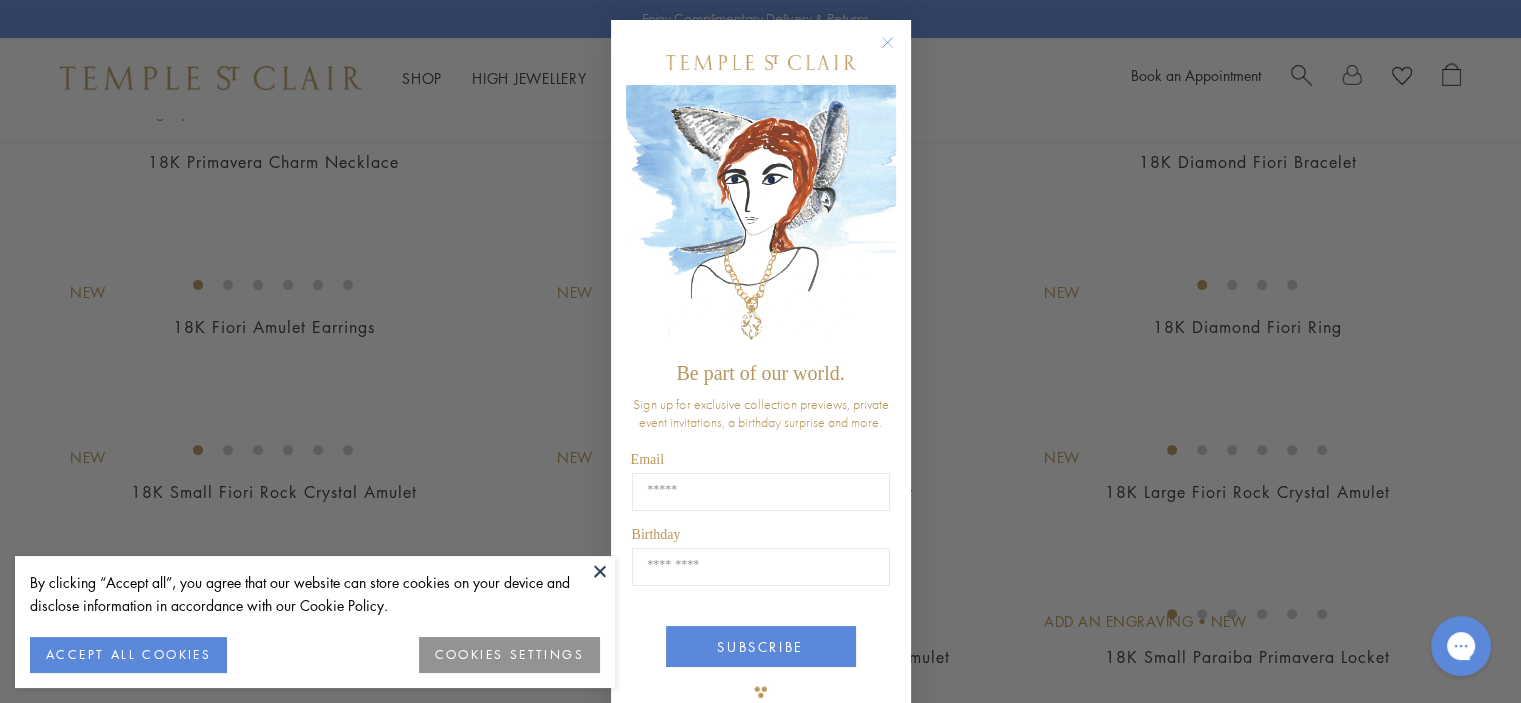 click 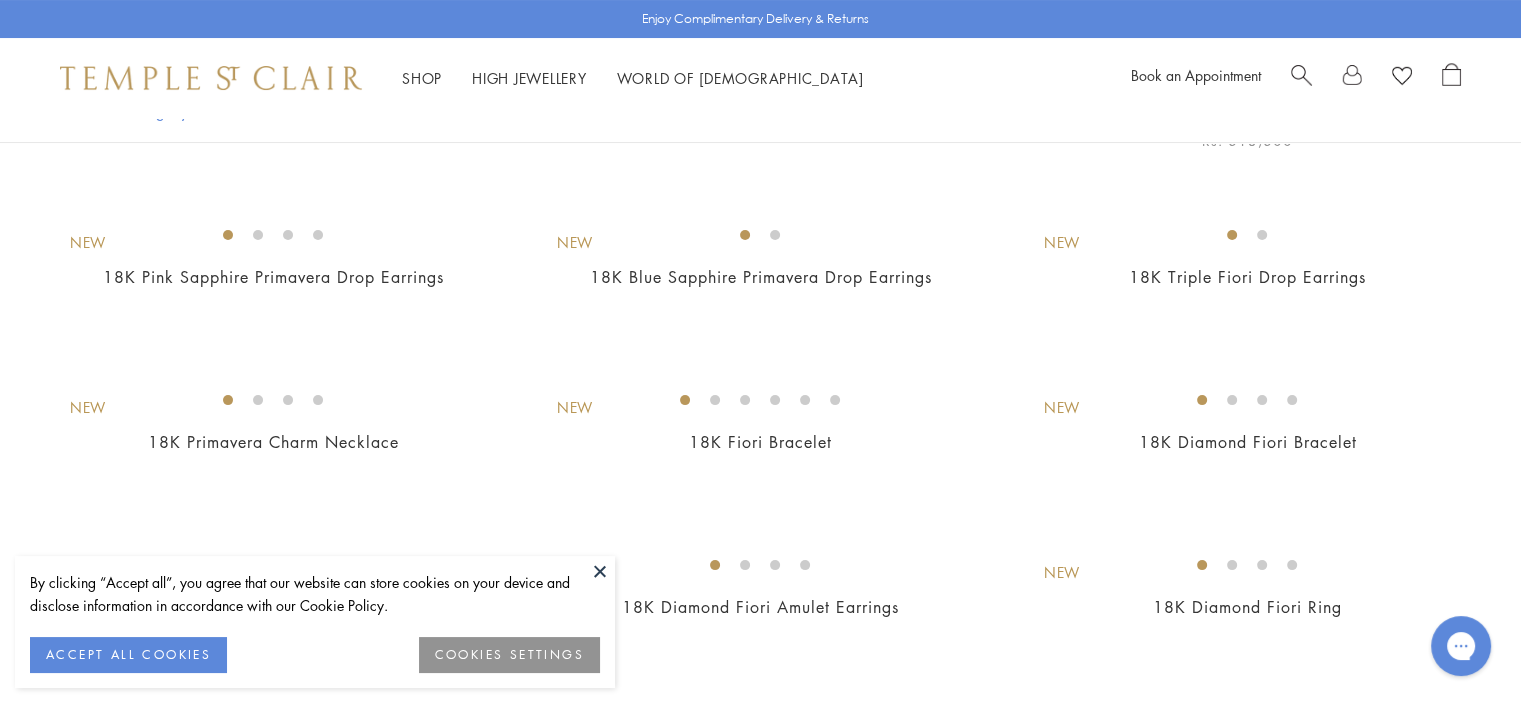 scroll, scrollTop: 300, scrollLeft: 0, axis: vertical 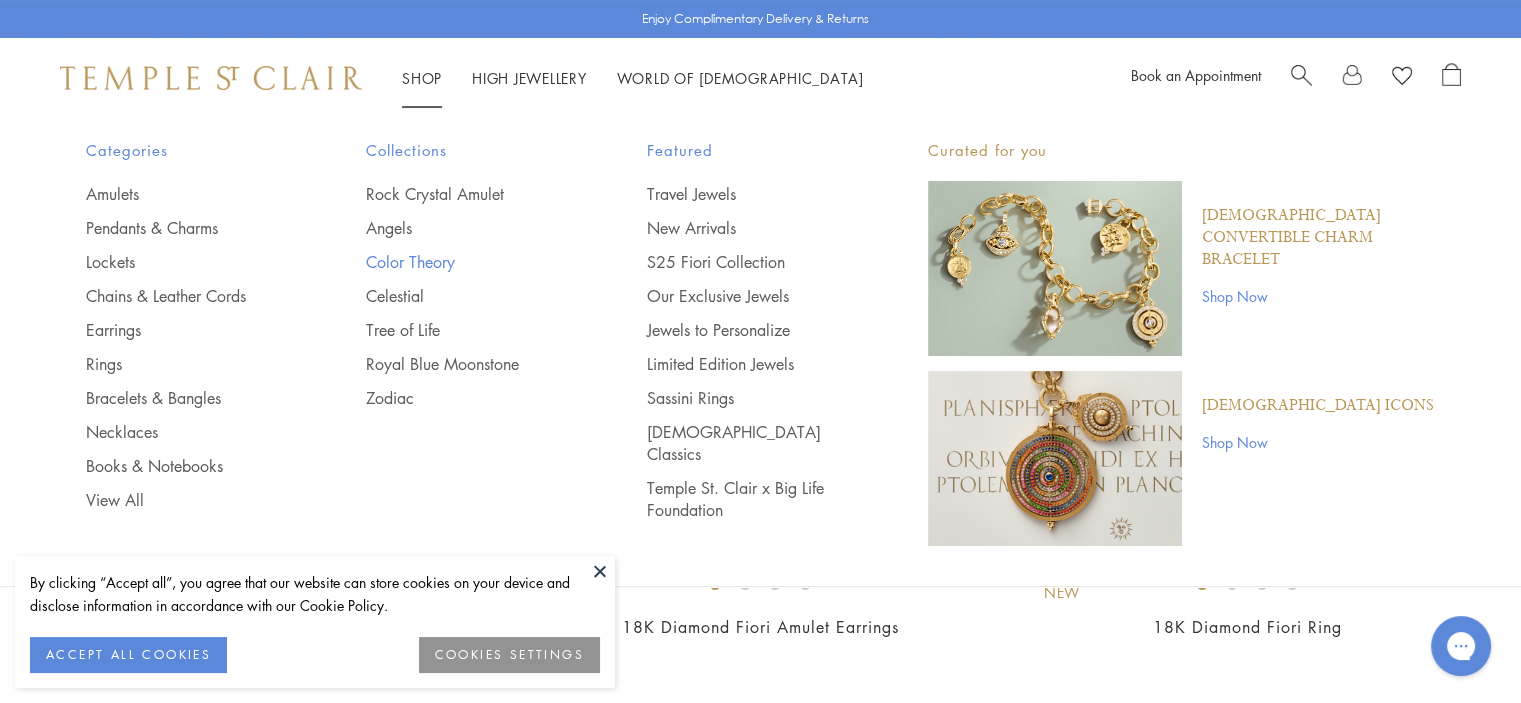 click on "Color Theory" at bounding box center (466, 262) 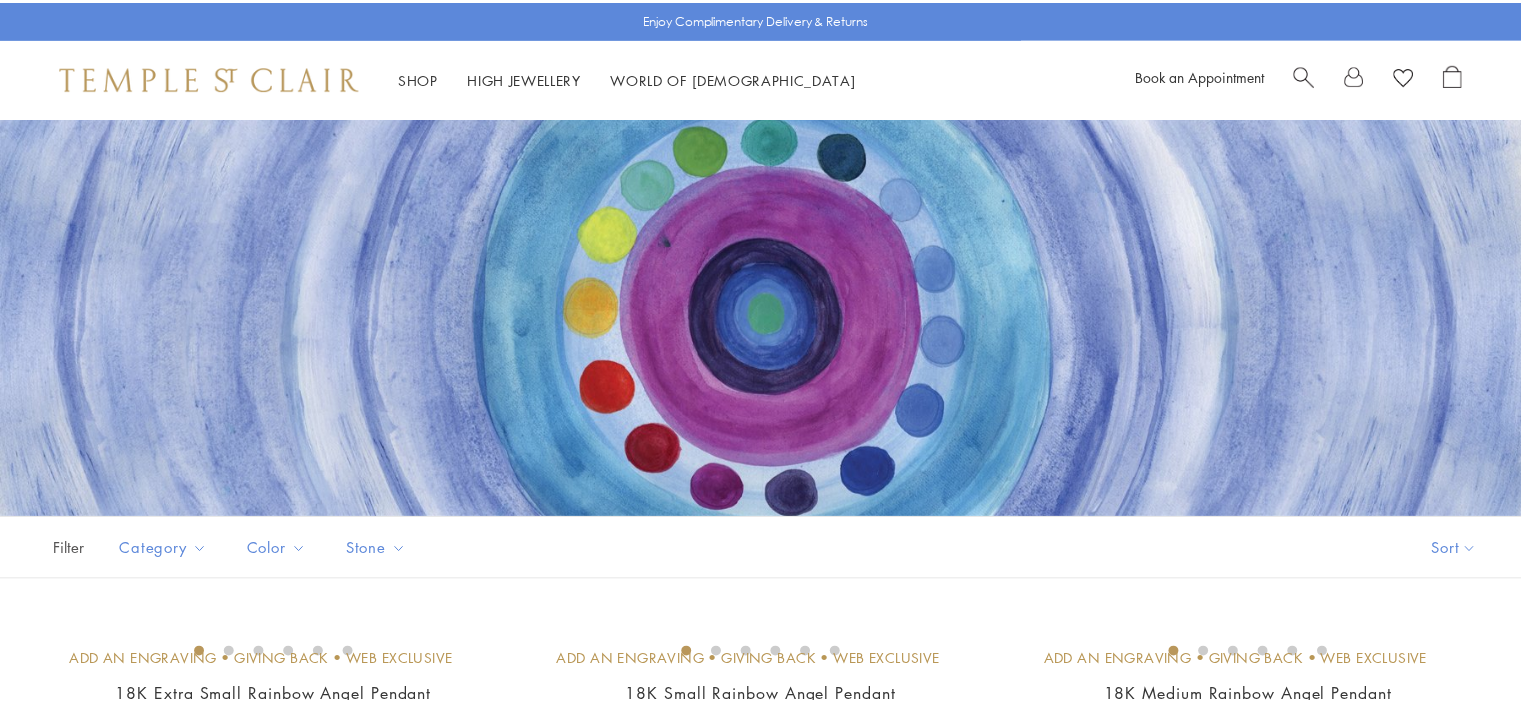 scroll, scrollTop: 0, scrollLeft: 0, axis: both 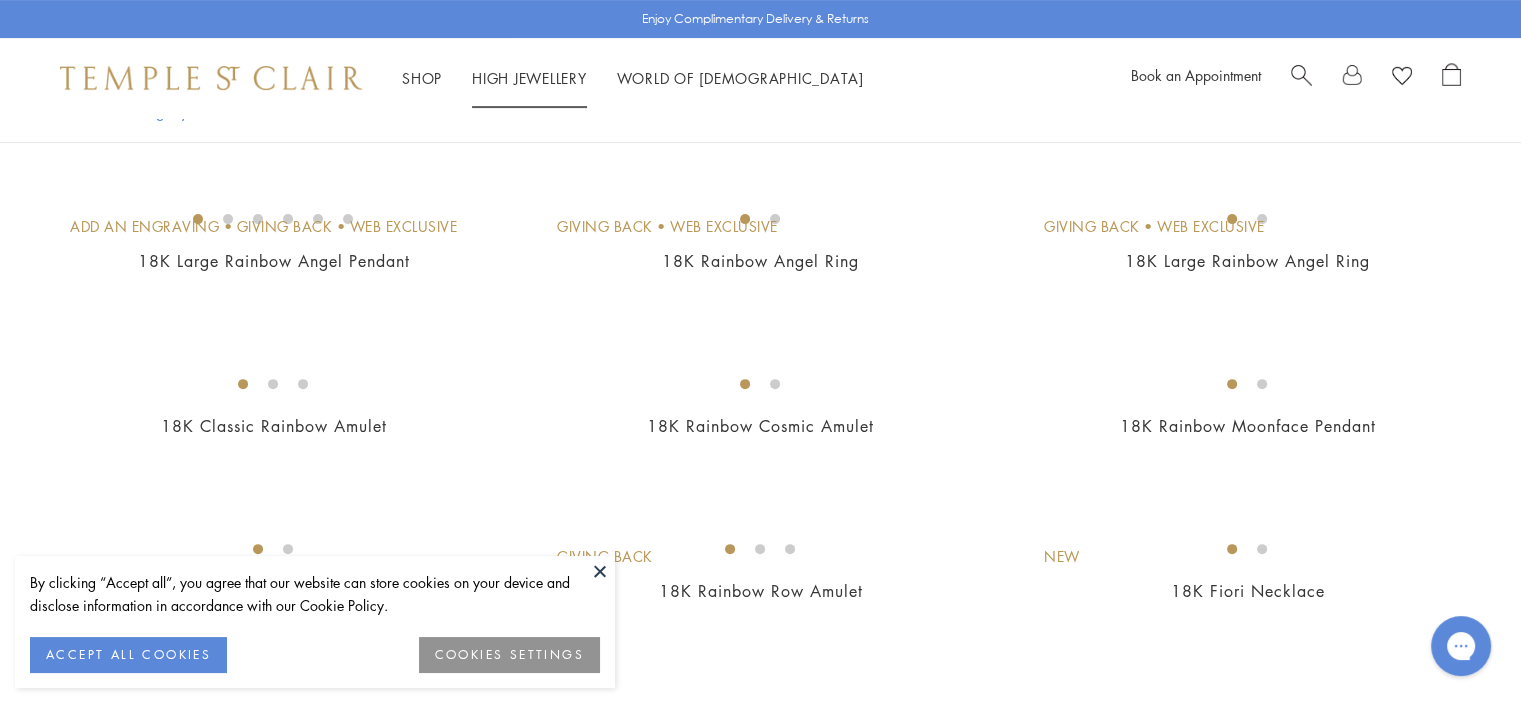 click on "High Jewellery High Jewellery" at bounding box center (529, 78) 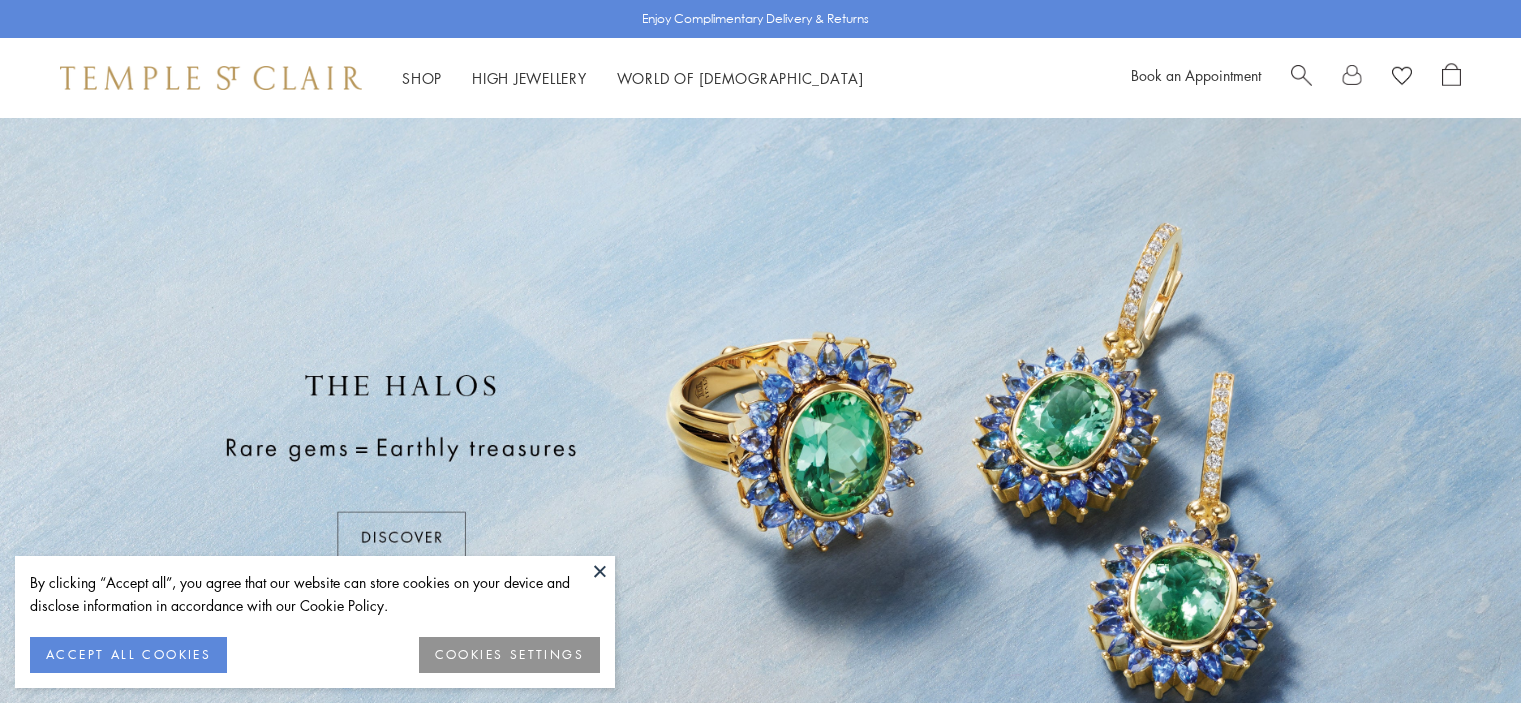 scroll, scrollTop: 0, scrollLeft: 0, axis: both 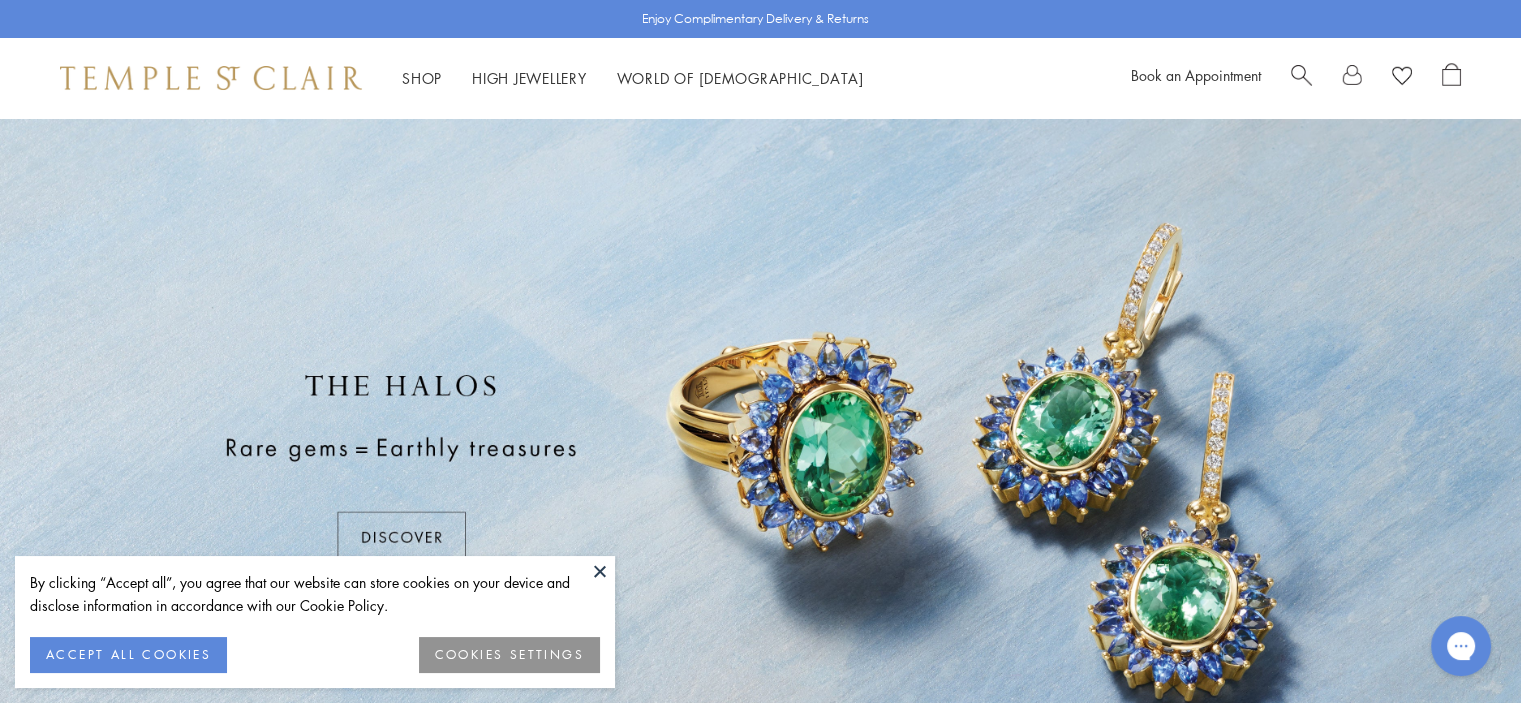 click at bounding box center (600, 571) 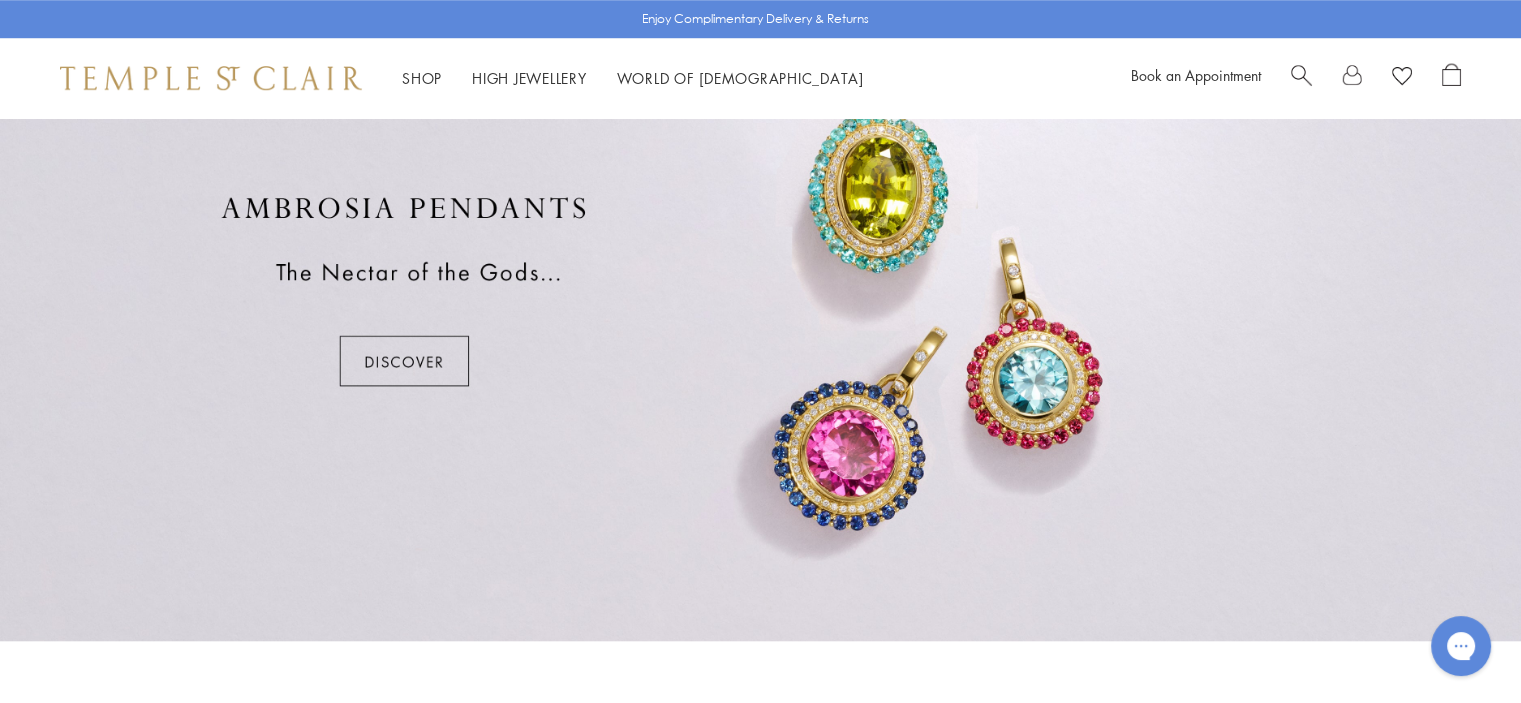 scroll, scrollTop: 1496, scrollLeft: 0, axis: vertical 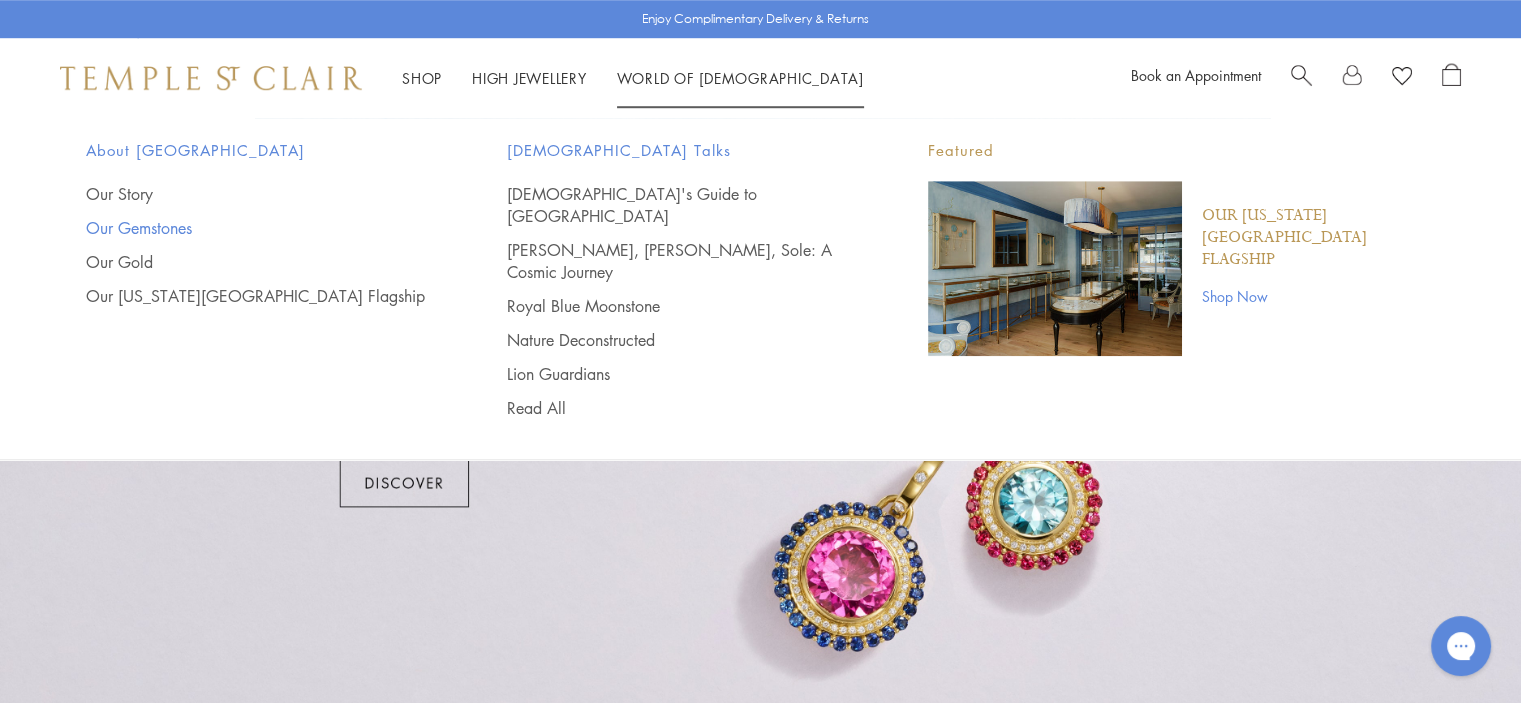 click on "Our Gemstones" at bounding box center [256, 228] 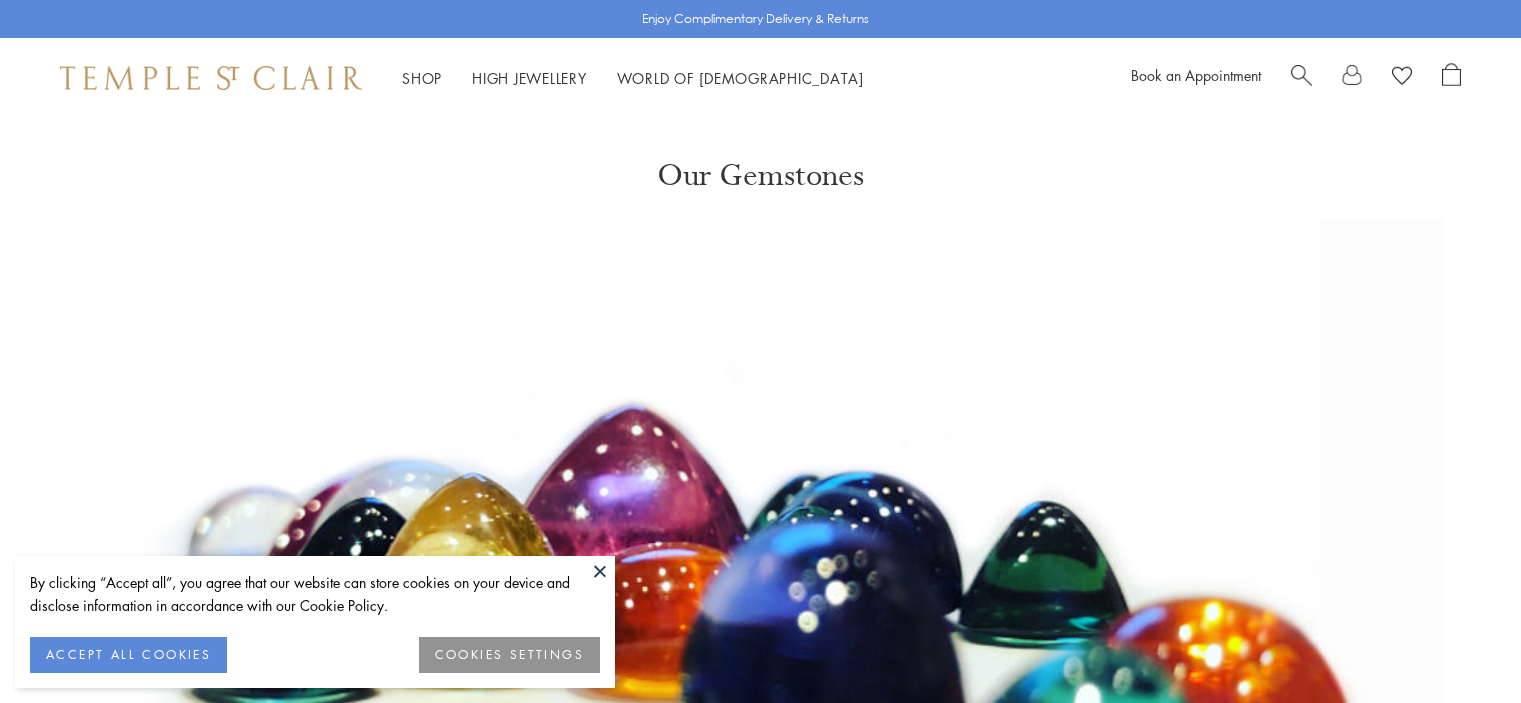 scroll, scrollTop: 0, scrollLeft: 0, axis: both 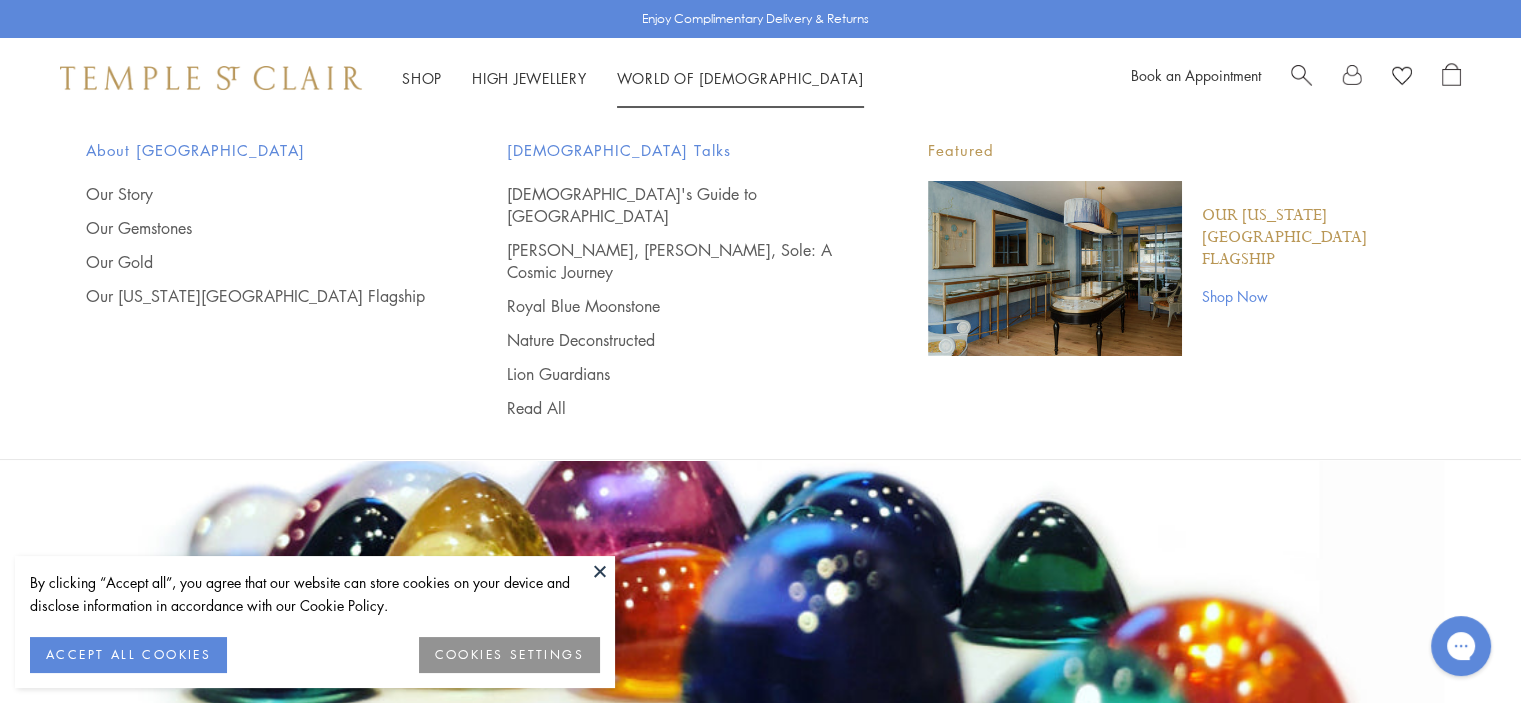 click on "World of Temple World of Temple" at bounding box center (740, 78) 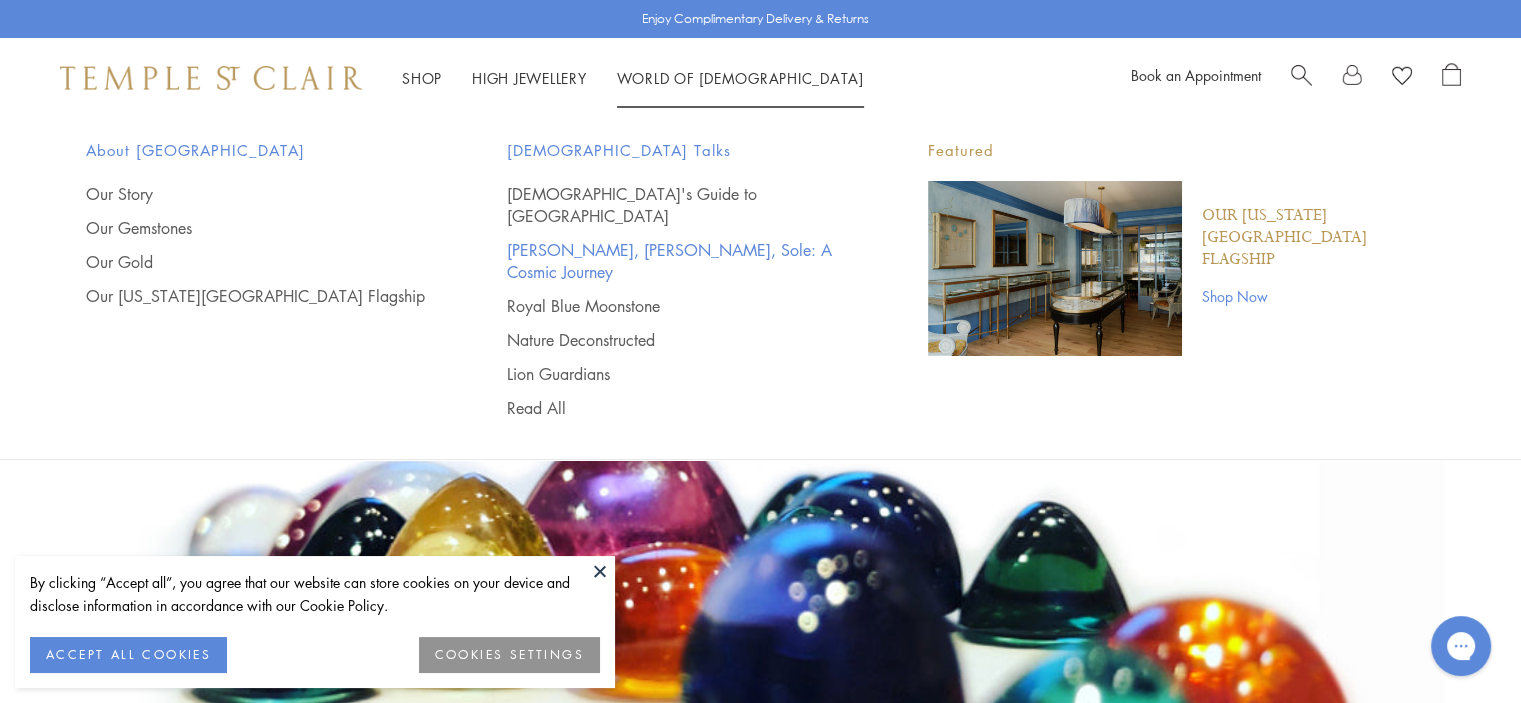click on "[PERSON_NAME], [PERSON_NAME], Sole: A Cosmic Journey" at bounding box center (677, 261) 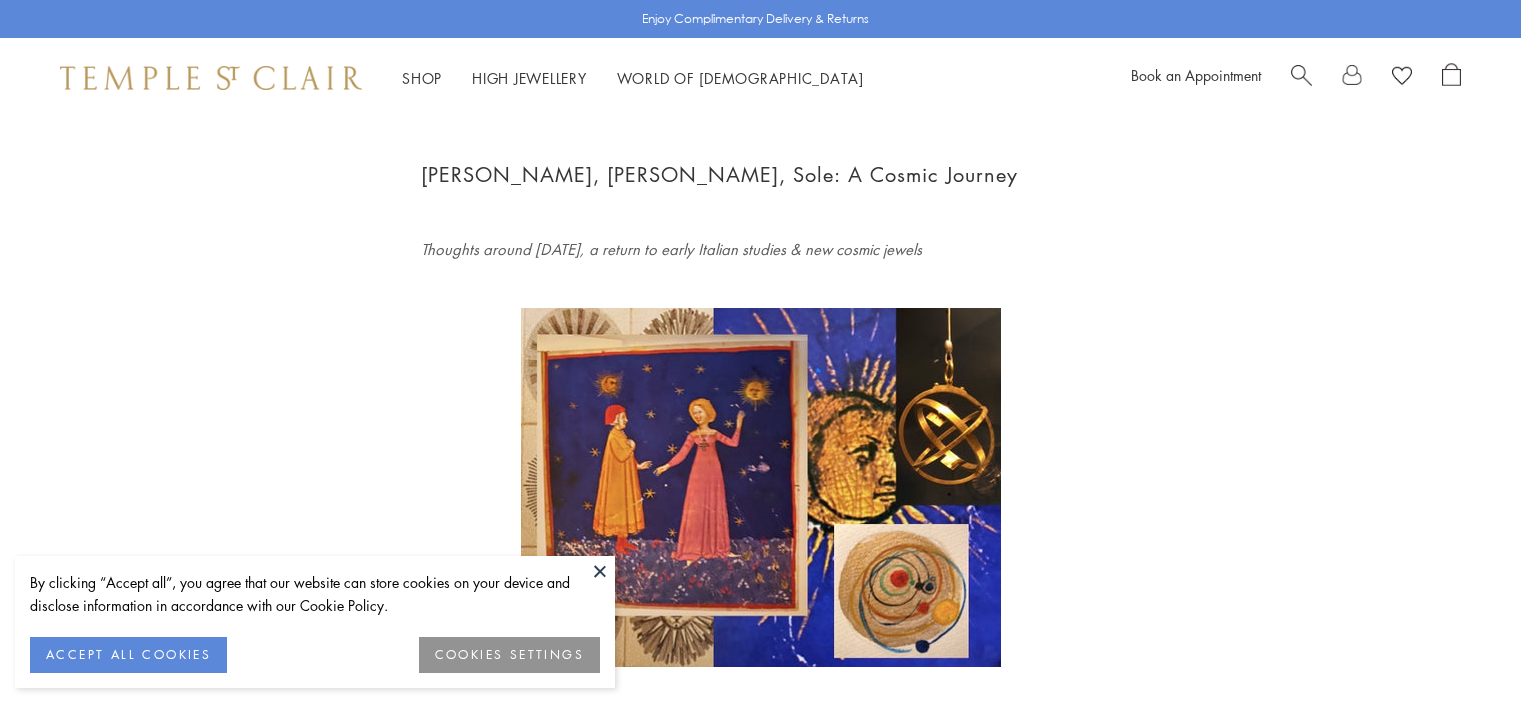 scroll, scrollTop: 0, scrollLeft: 0, axis: both 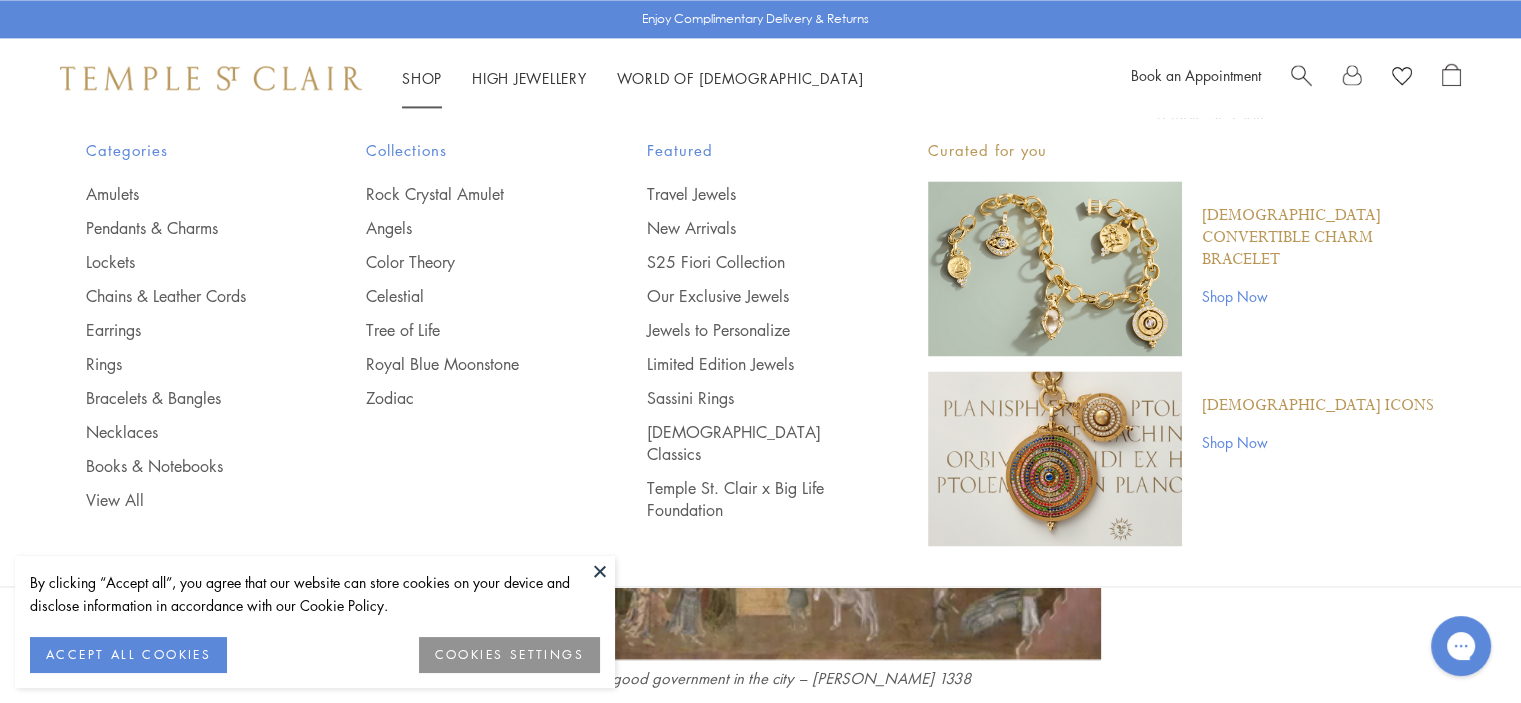 click on "Shop Shop" at bounding box center [422, 78] 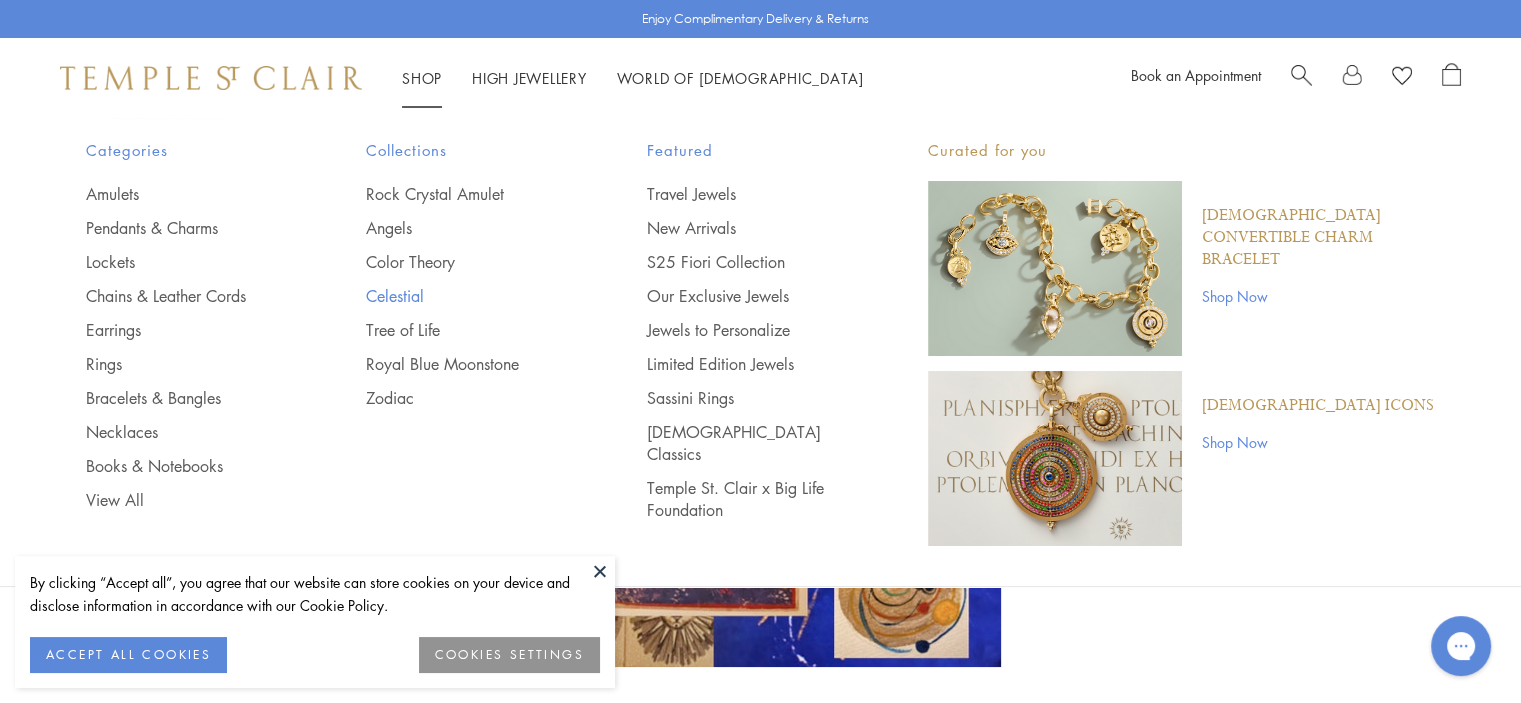 click on "Celestial" at bounding box center (466, 296) 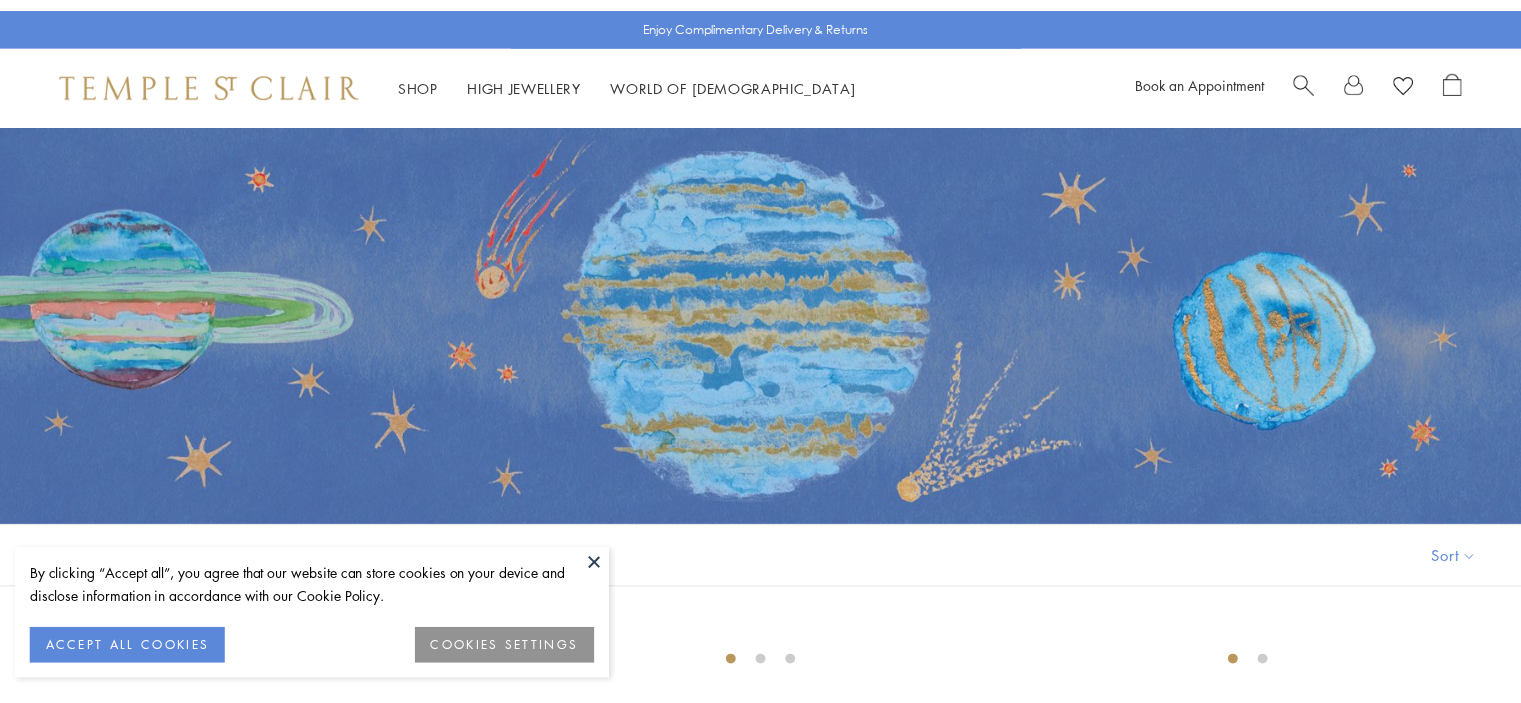 scroll, scrollTop: 0, scrollLeft: 0, axis: both 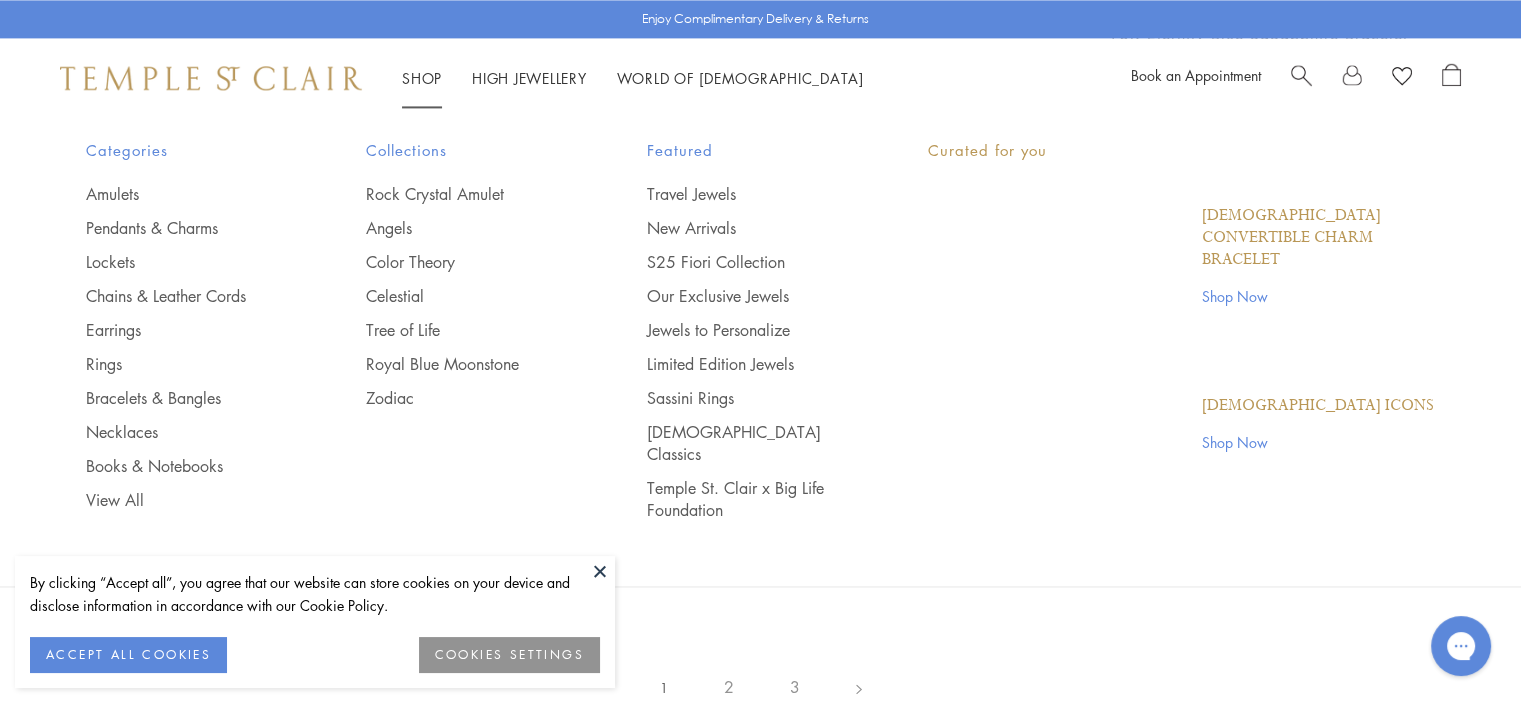 click on "Shop Shop" at bounding box center (422, 78) 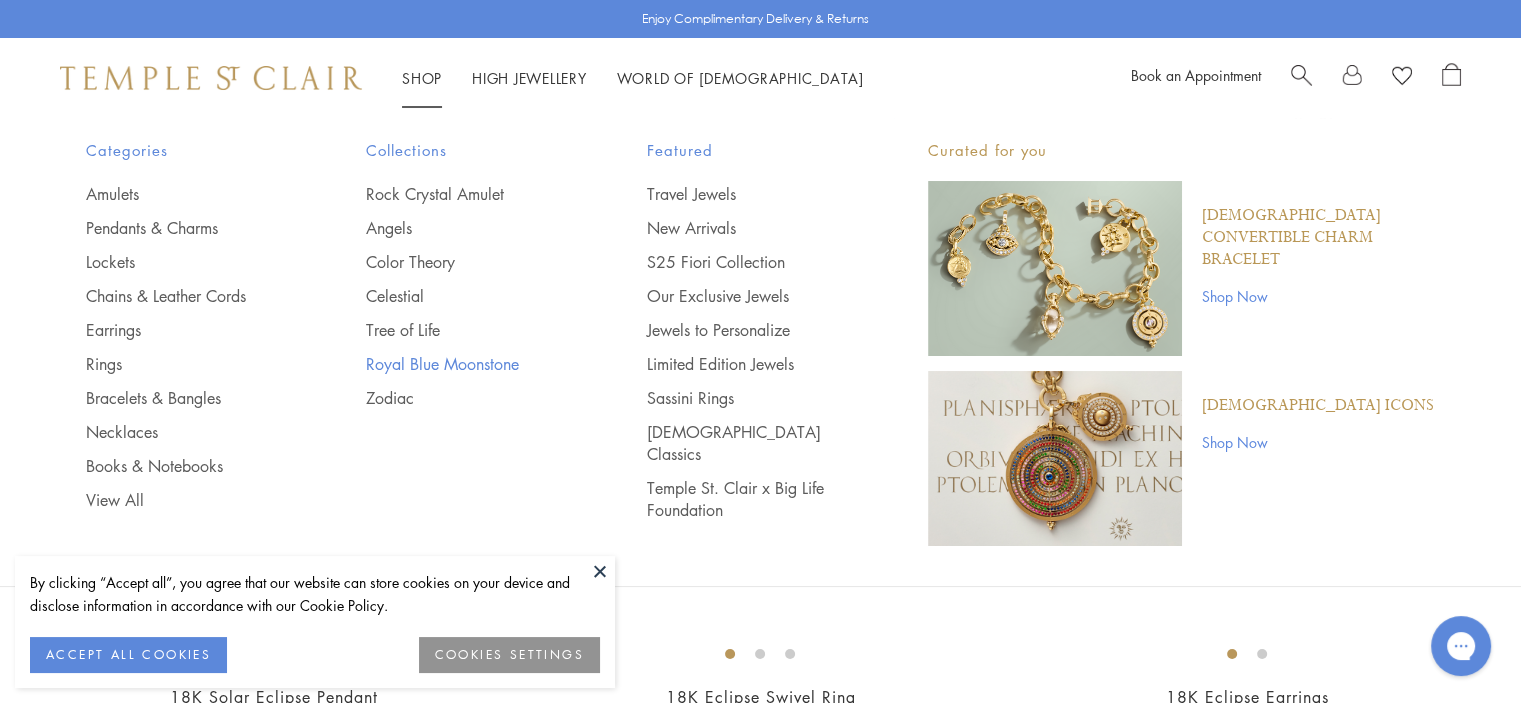 click on "Royal Blue Moonstone" at bounding box center (466, 364) 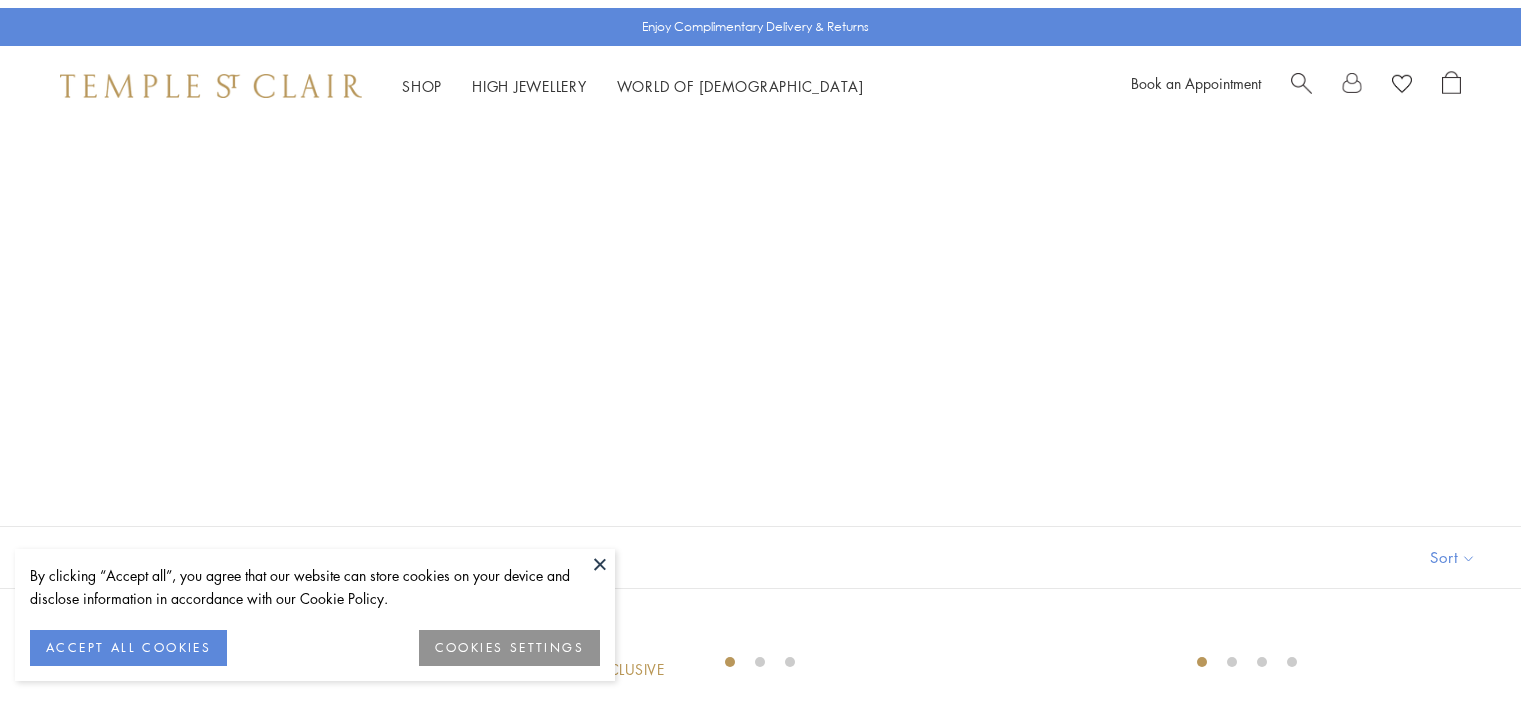scroll, scrollTop: 0, scrollLeft: 0, axis: both 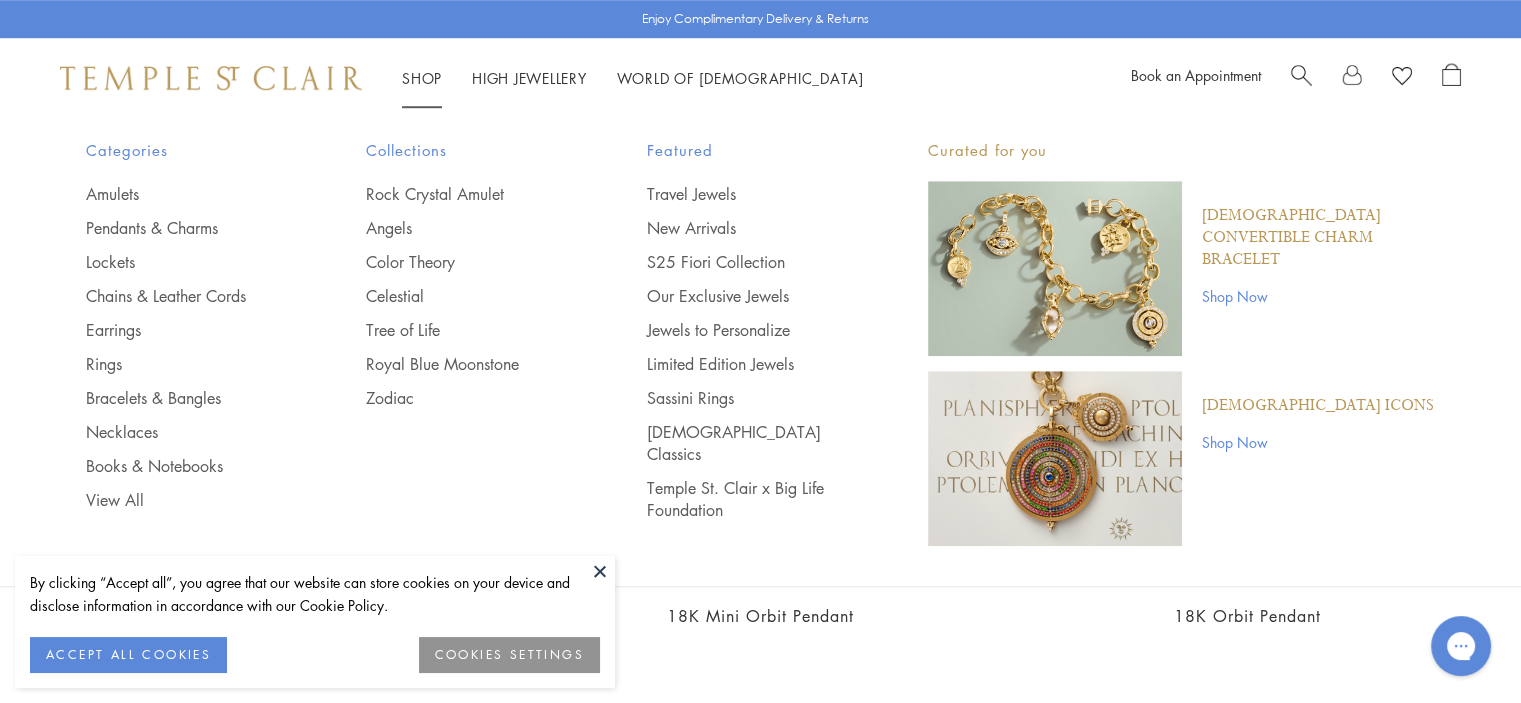 click on "Shop Shop" at bounding box center (422, 78) 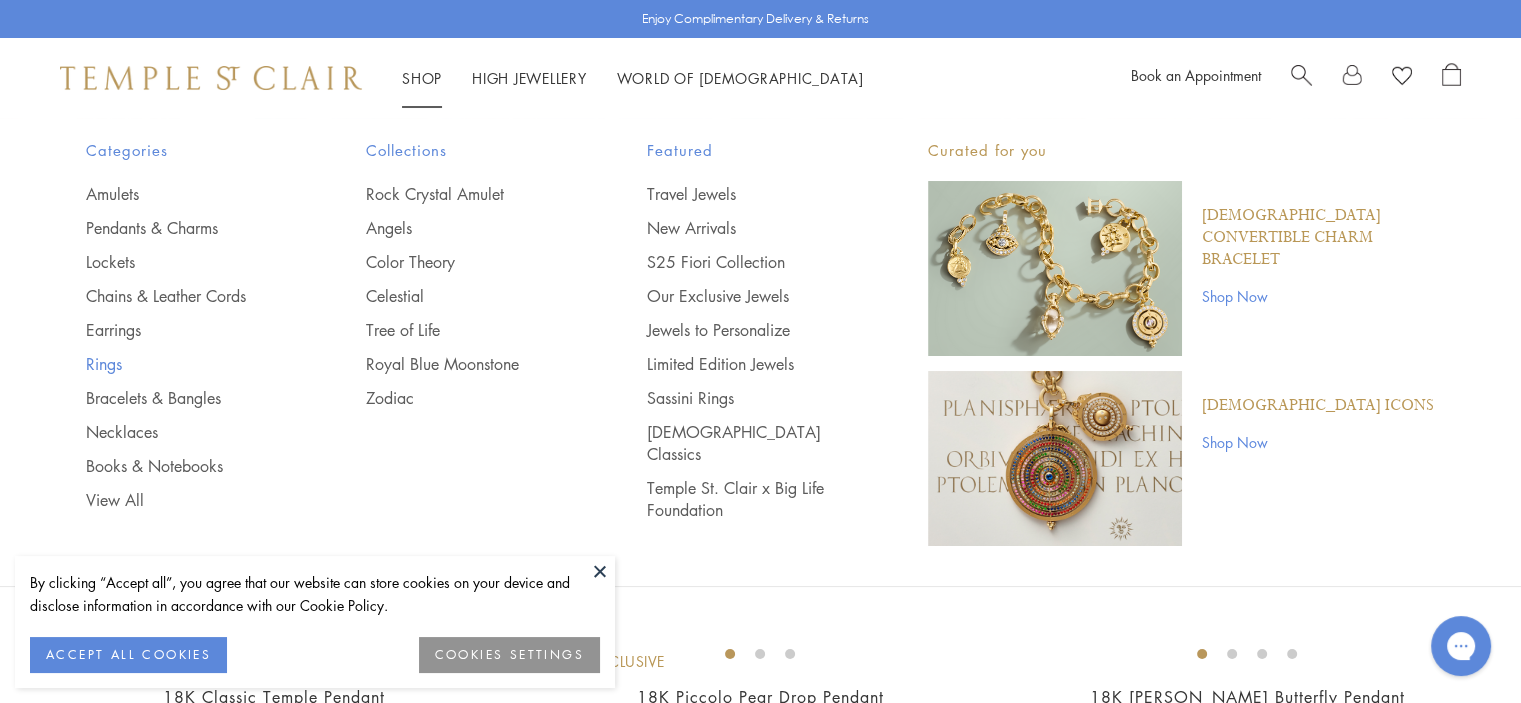 click on "Rings" at bounding box center [186, 364] 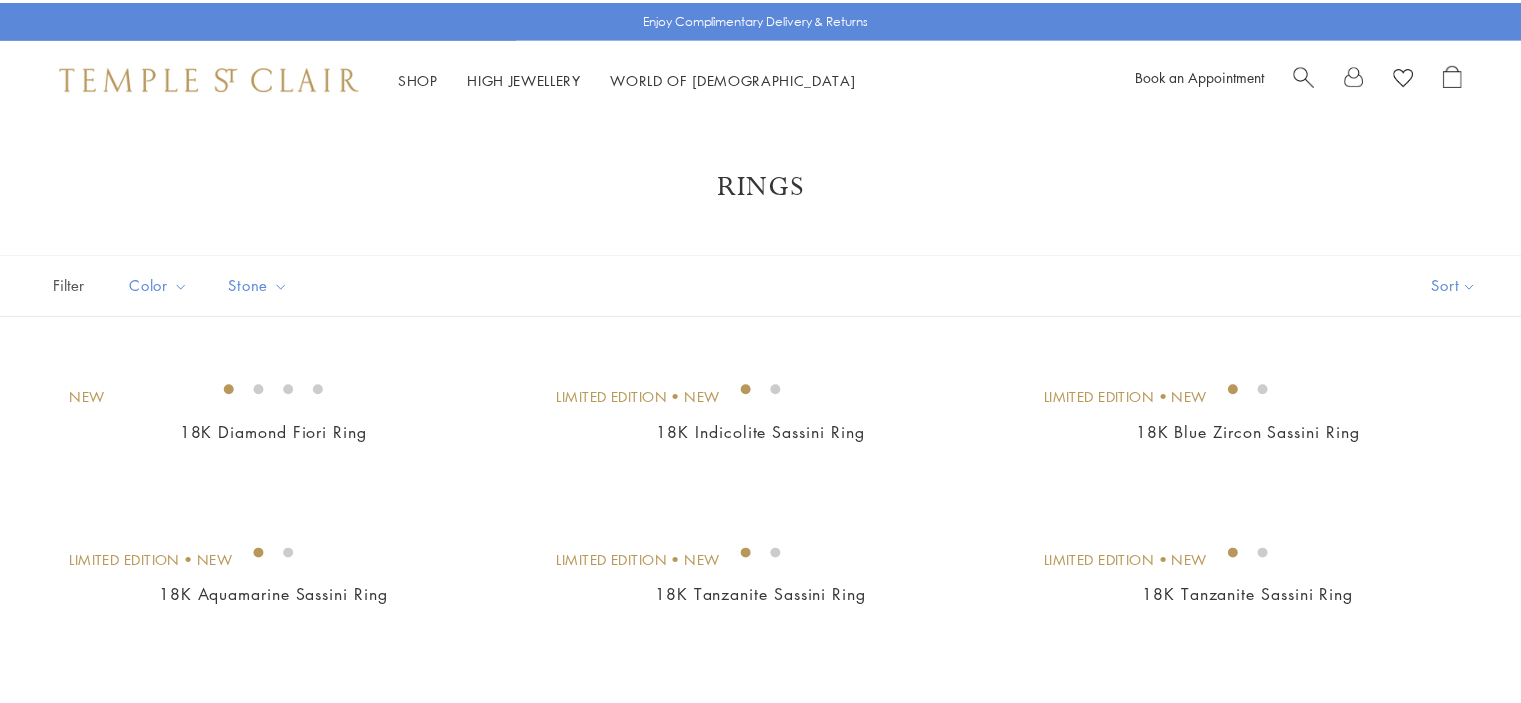 scroll, scrollTop: 0, scrollLeft: 0, axis: both 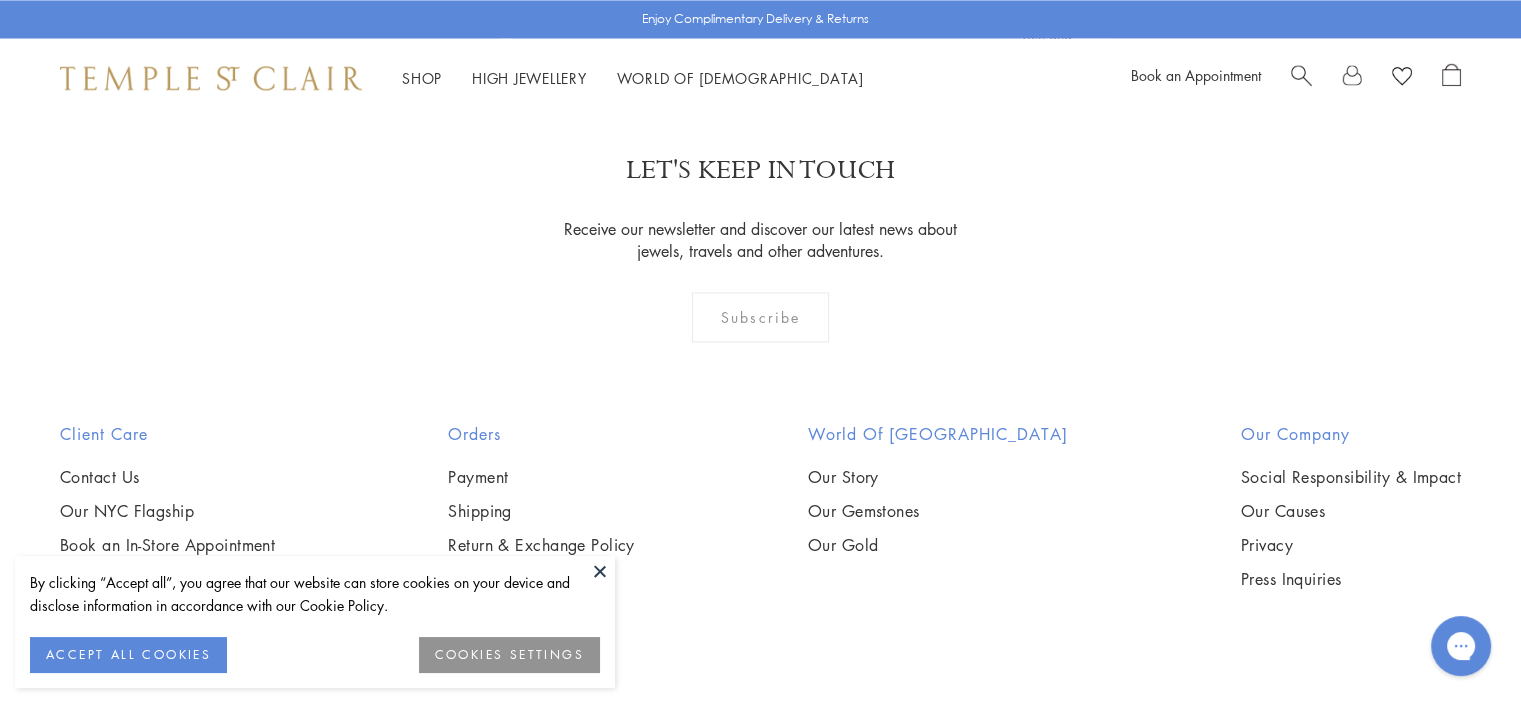 click at bounding box center [0, 0] 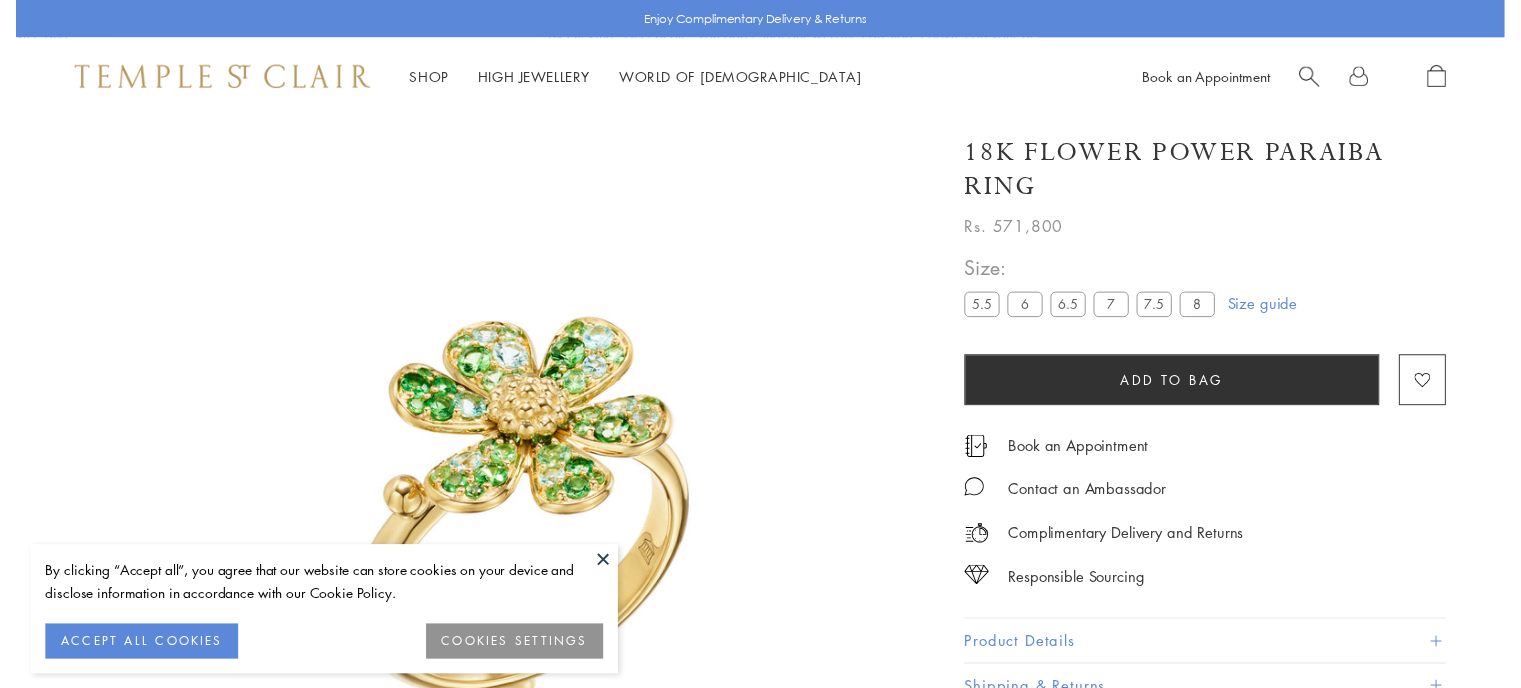 scroll, scrollTop: 118, scrollLeft: 0, axis: vertical 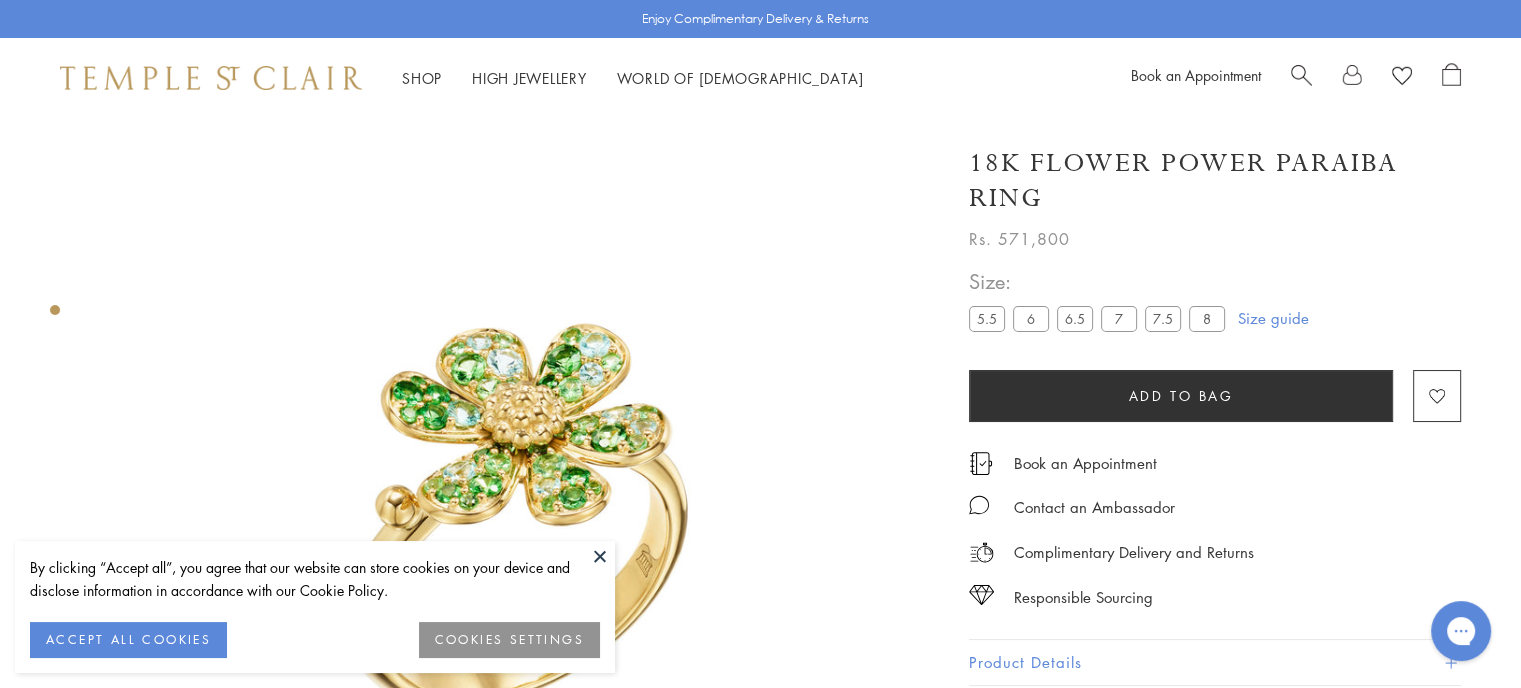 drag, startPoint x: 1299, startPoint y: 171, endPoint x: 1072, endPoint y: 181, distance: 227.22015 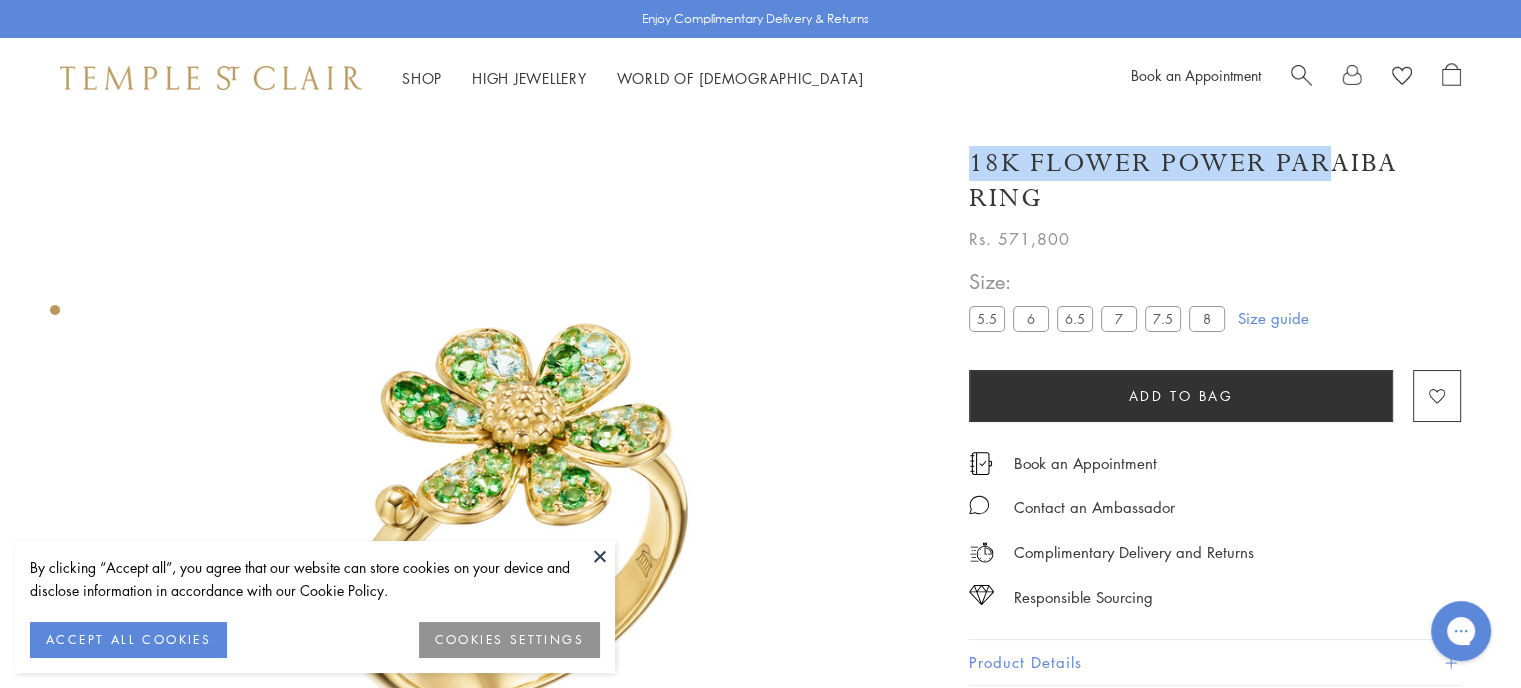 drag, startPoint x: 1274, startPoint y: 159, endPoint x: 1322, endPoint y: 150, distance: 48.83646 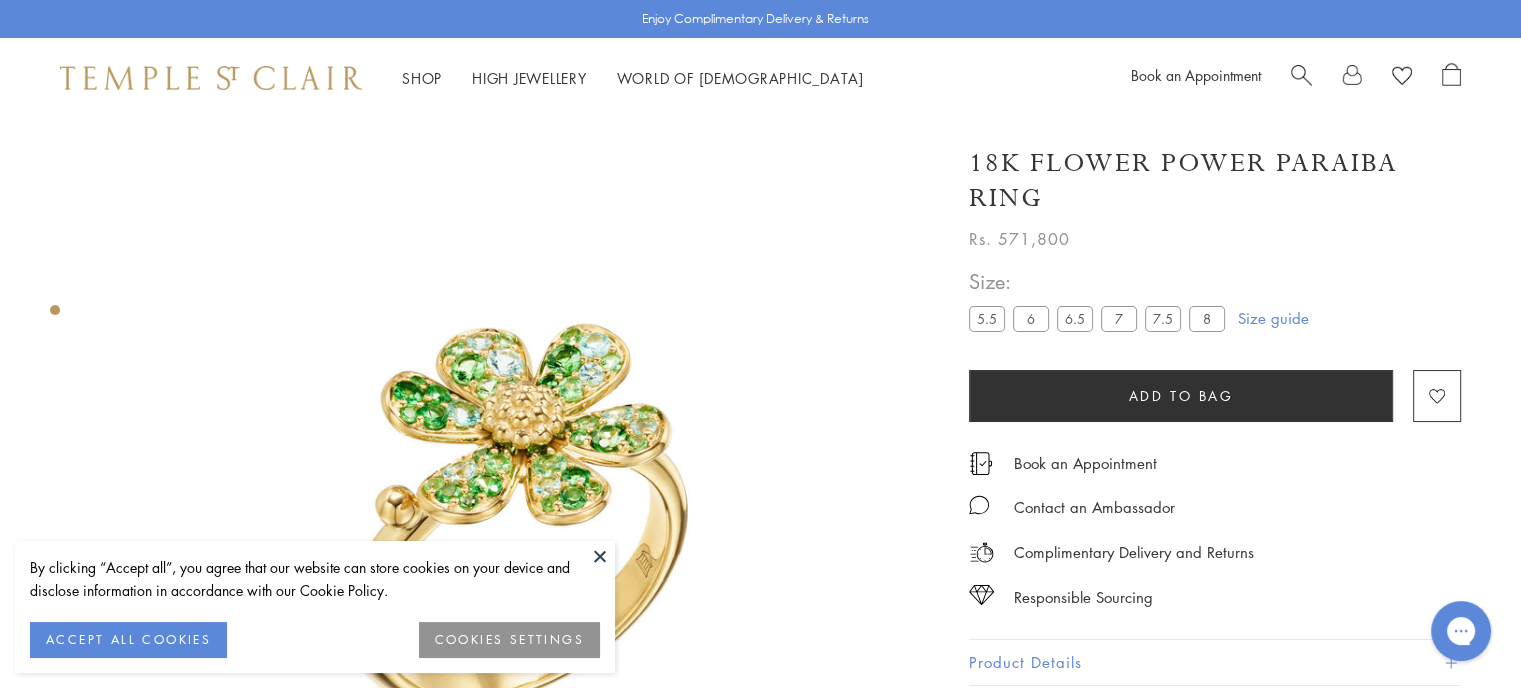 click on "Rs. 571,800" at bounding box center [1215, 234] 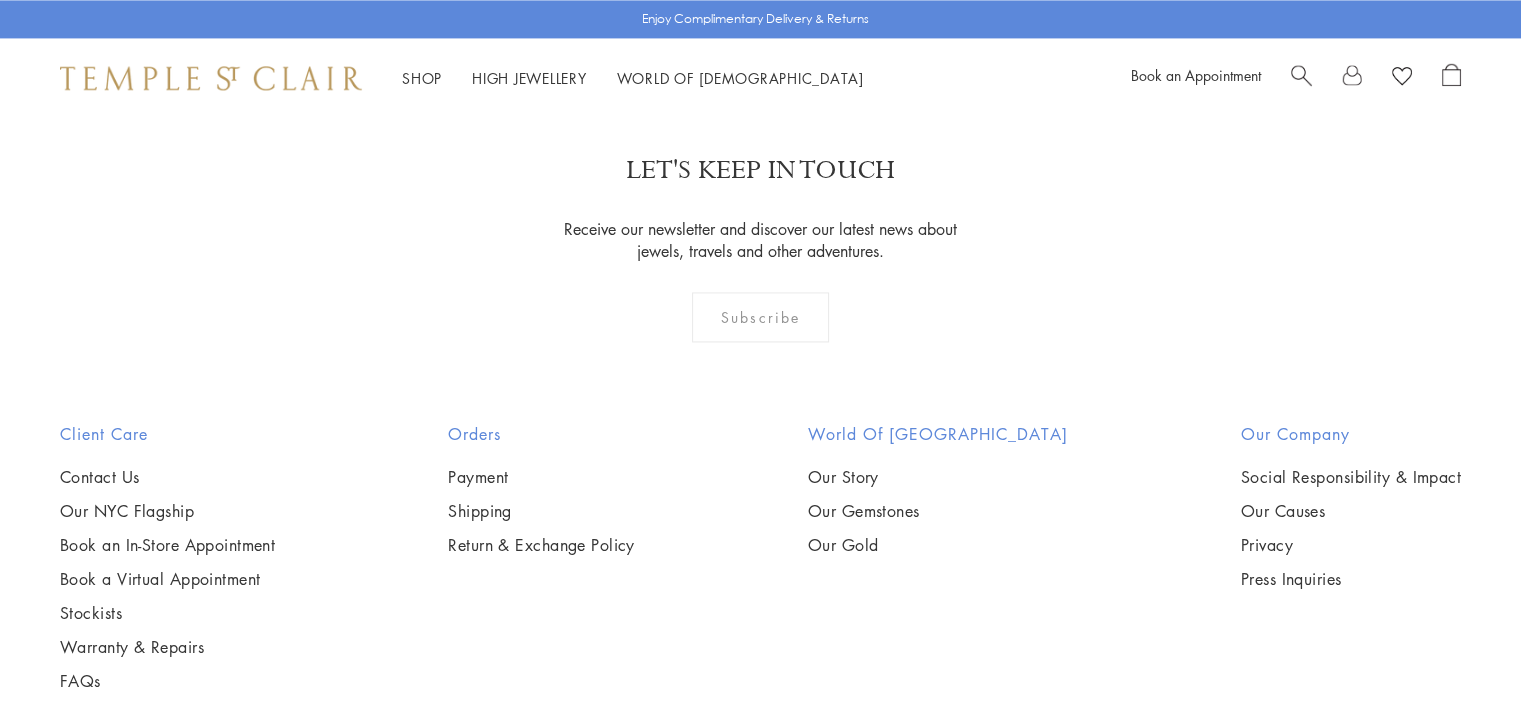 scroll, scrollTop: 3100, scrollLeft: 0, axis: vertical 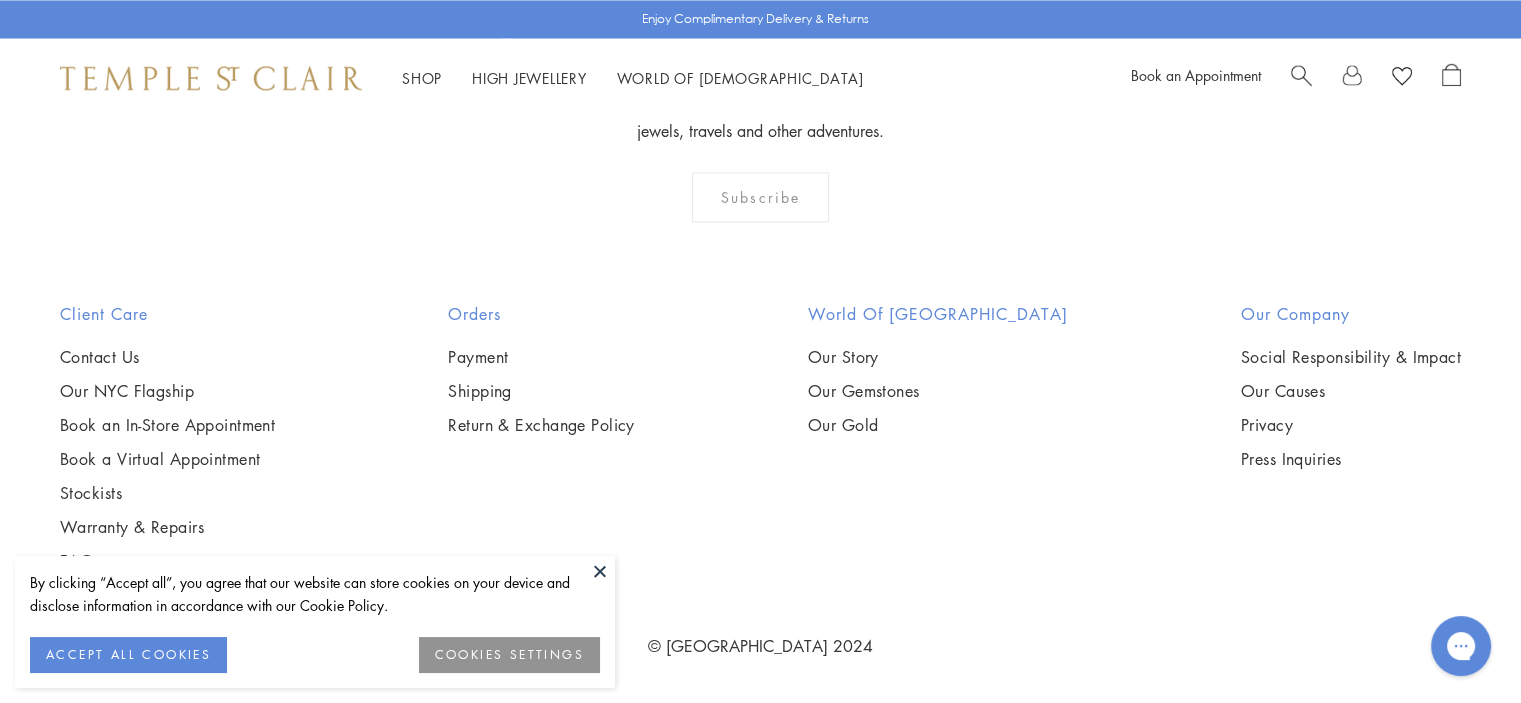 click on "2" at bounding box center (762, -127) 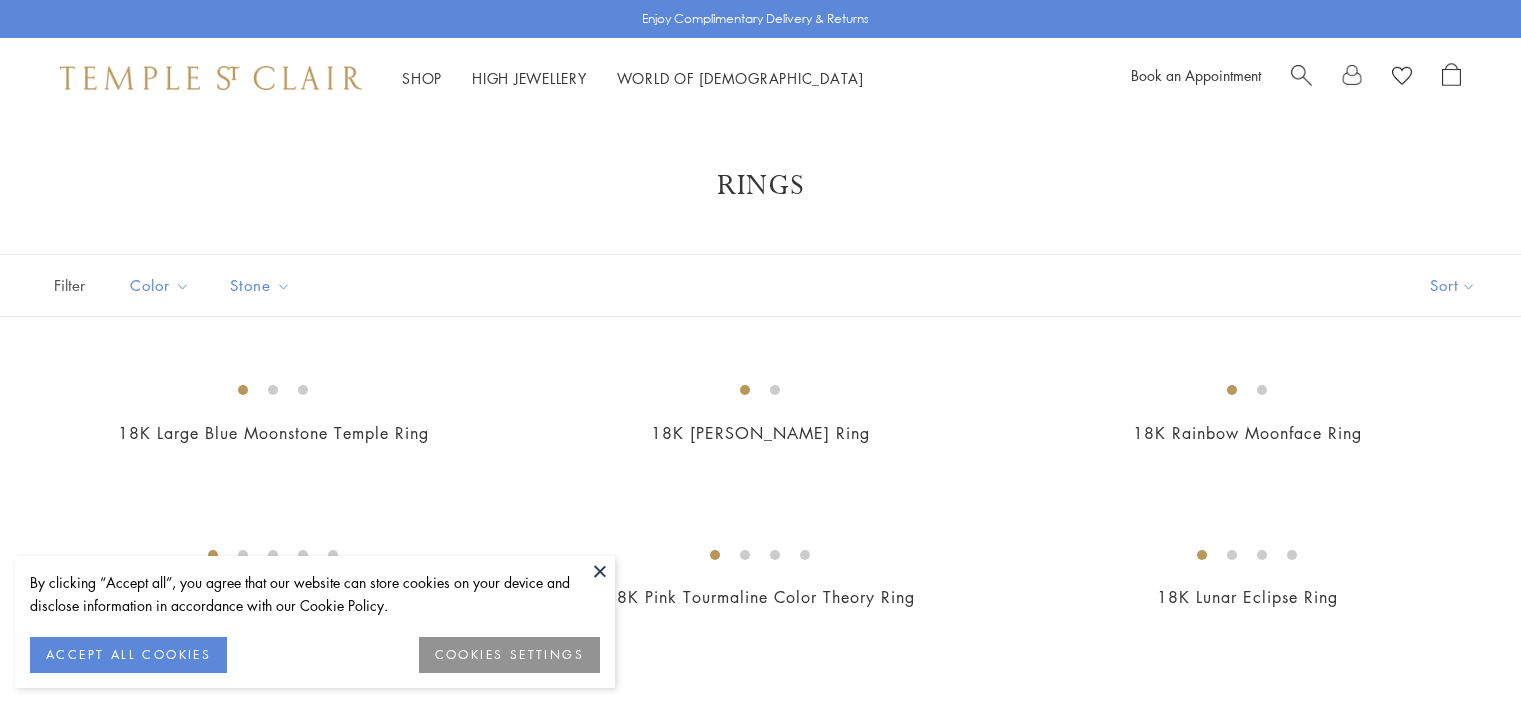 scroll, scrollTop: 0, scrollLeft: 0, axis: both 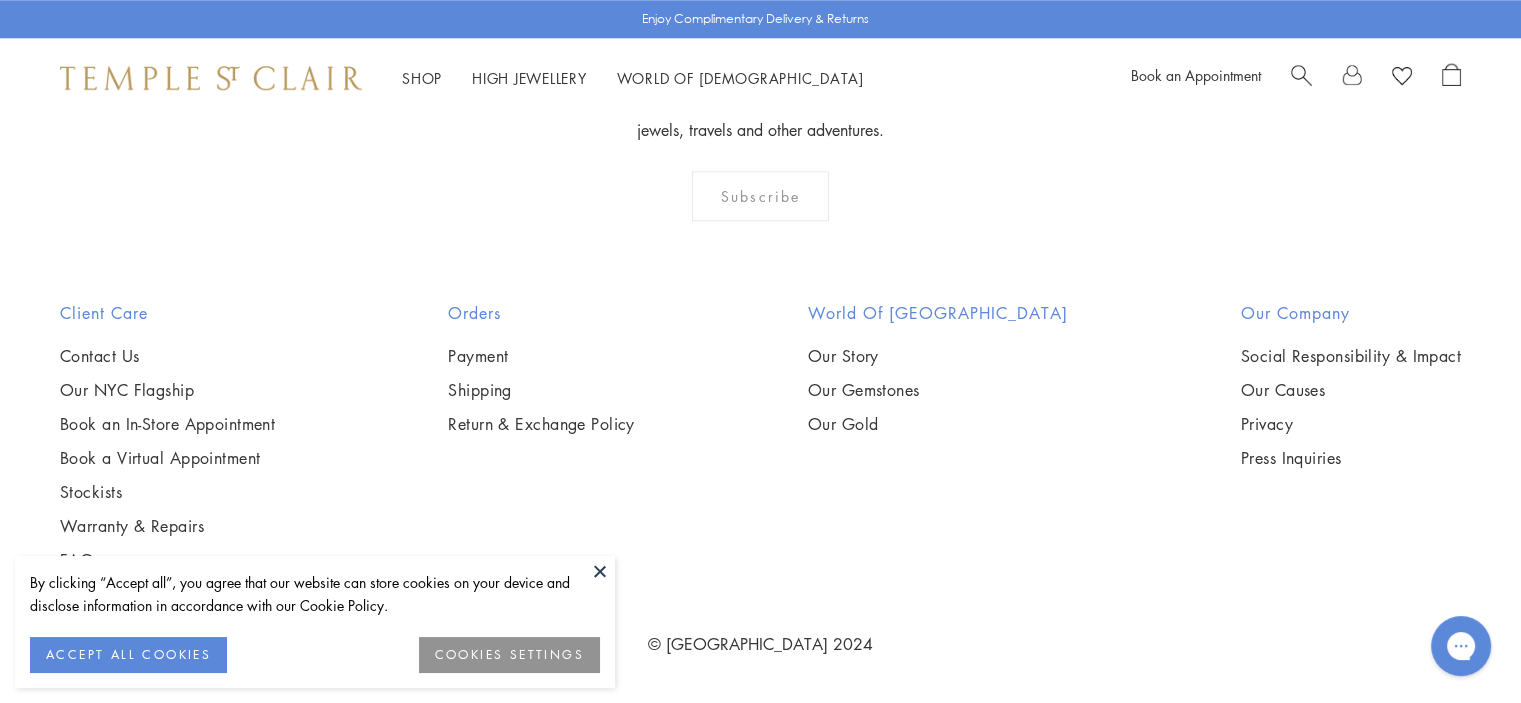 click on "1" at bounding box center (760, -128) 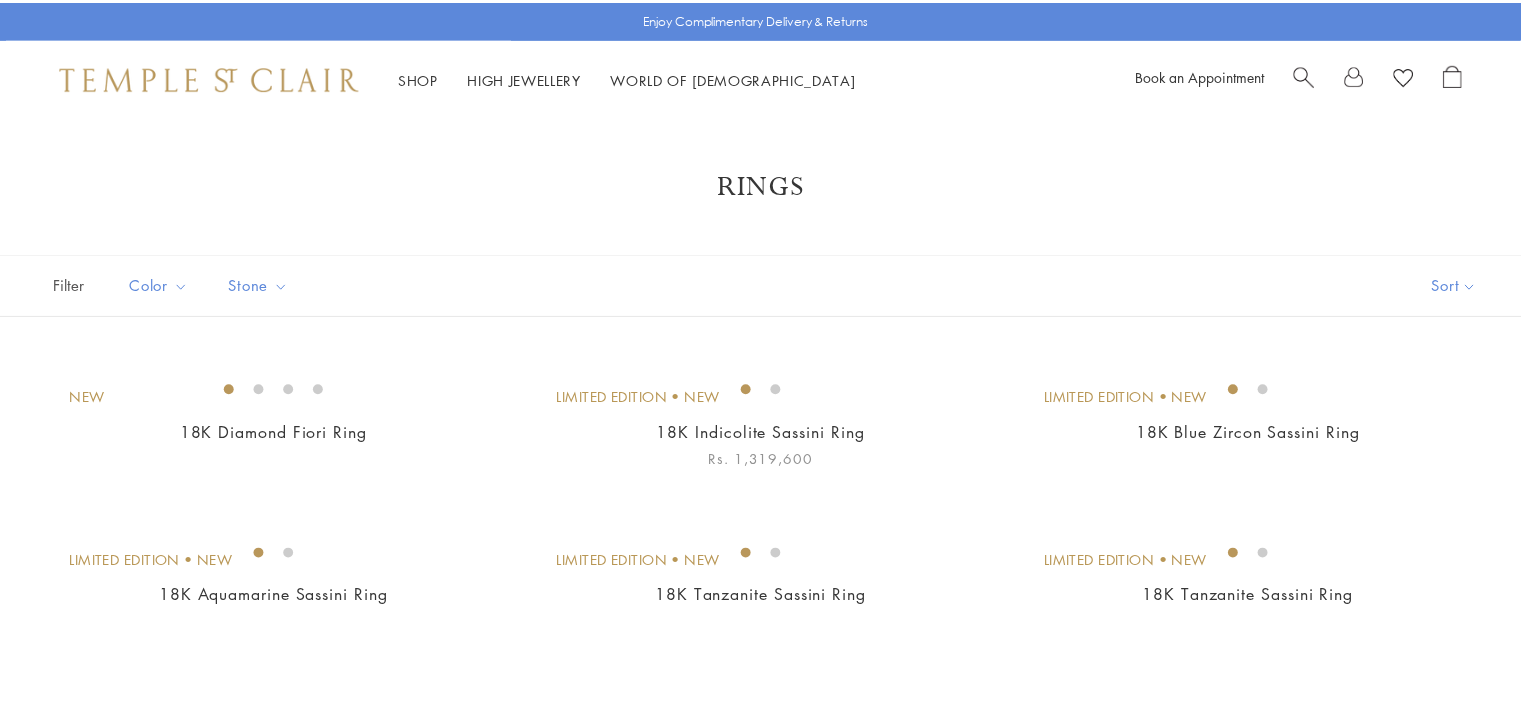 scroll, scrollTop: 0, scrollLeft: 0, axis: both 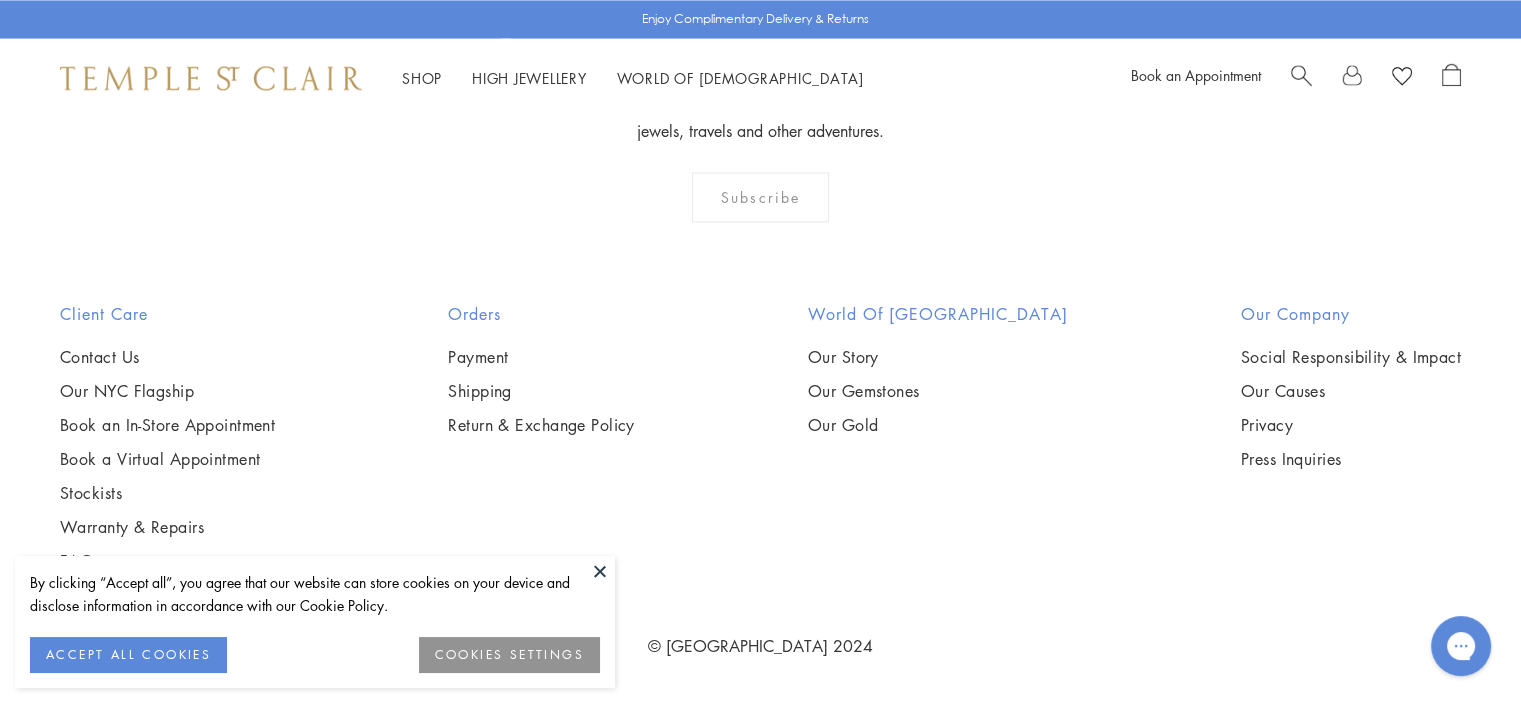 click at bounding box center (600, 571) 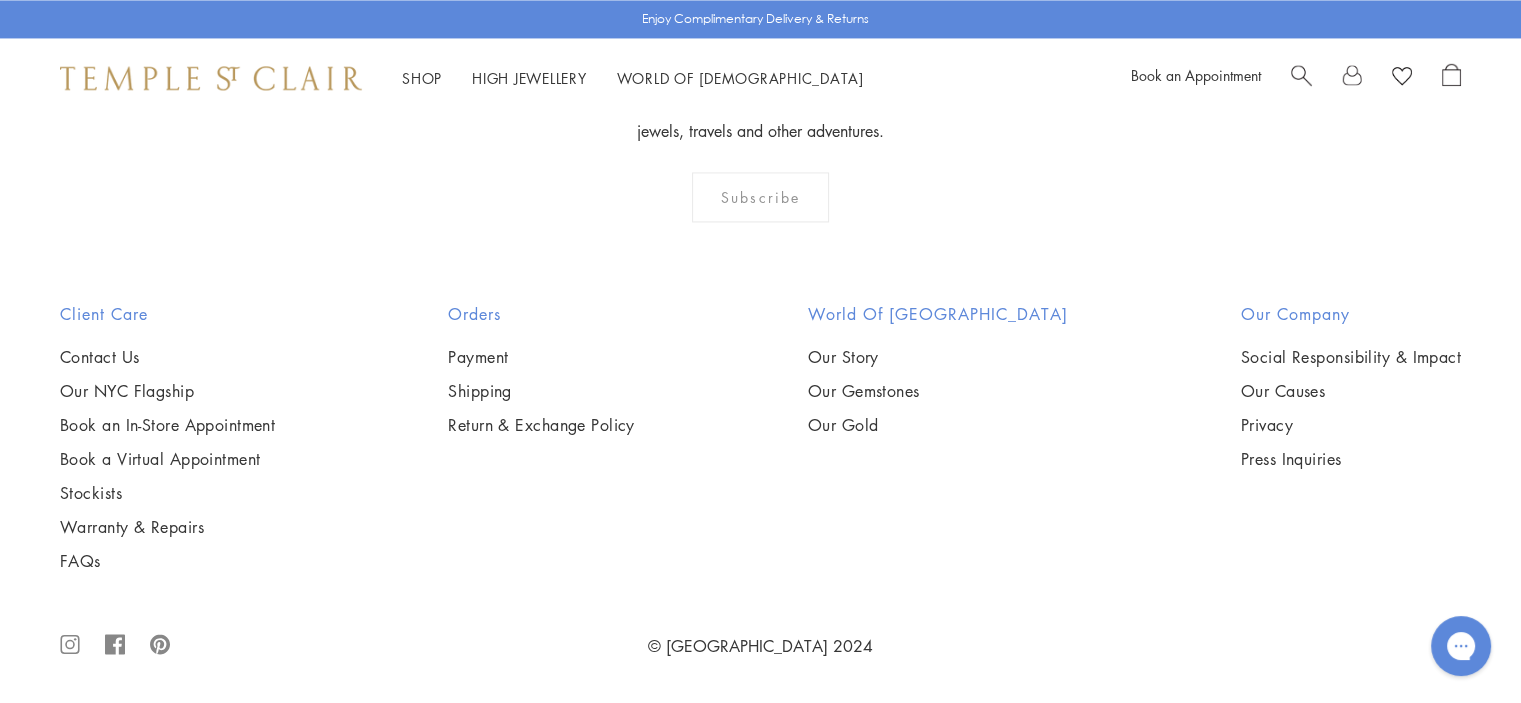 scroll, scrollTop: 4700, scrollLeft: 0, axis: vertical 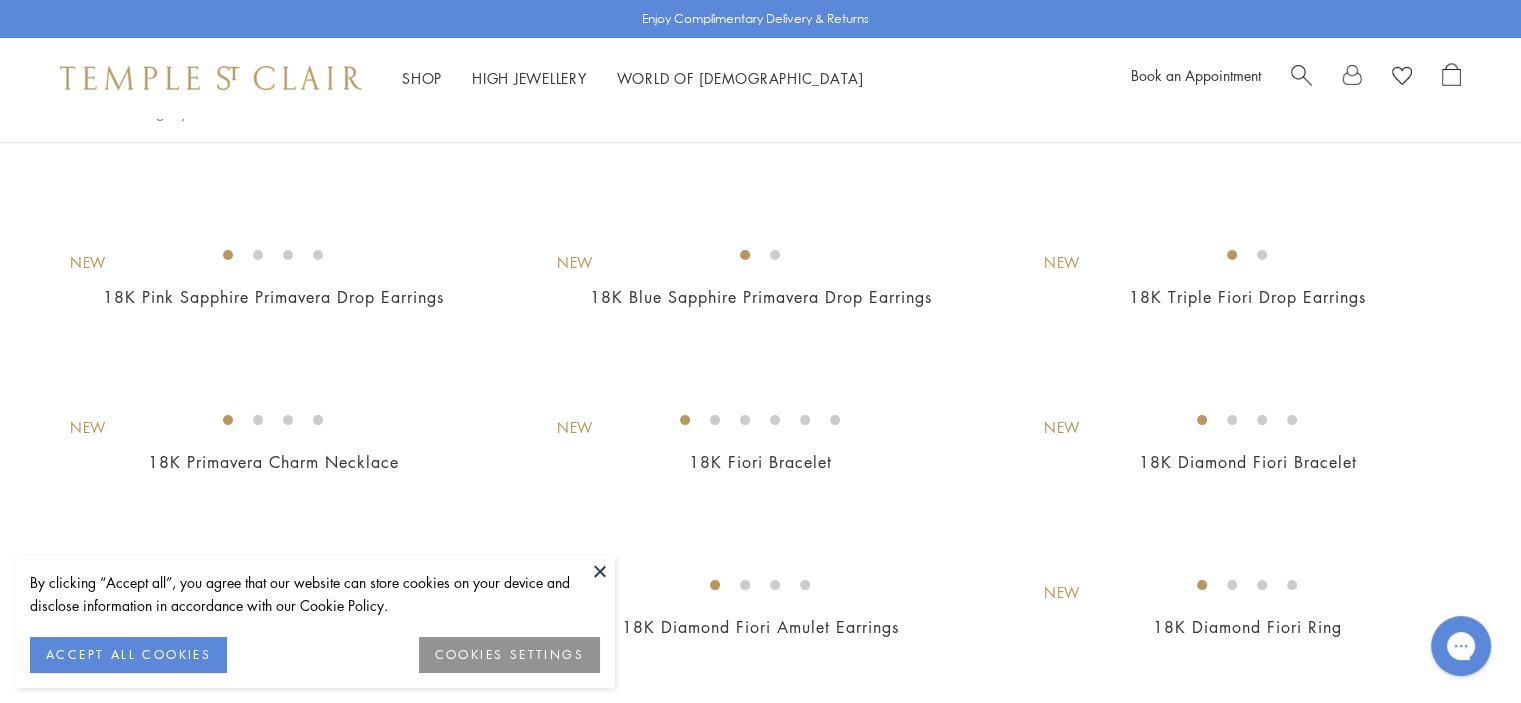 click at bounding box center [600, 571] 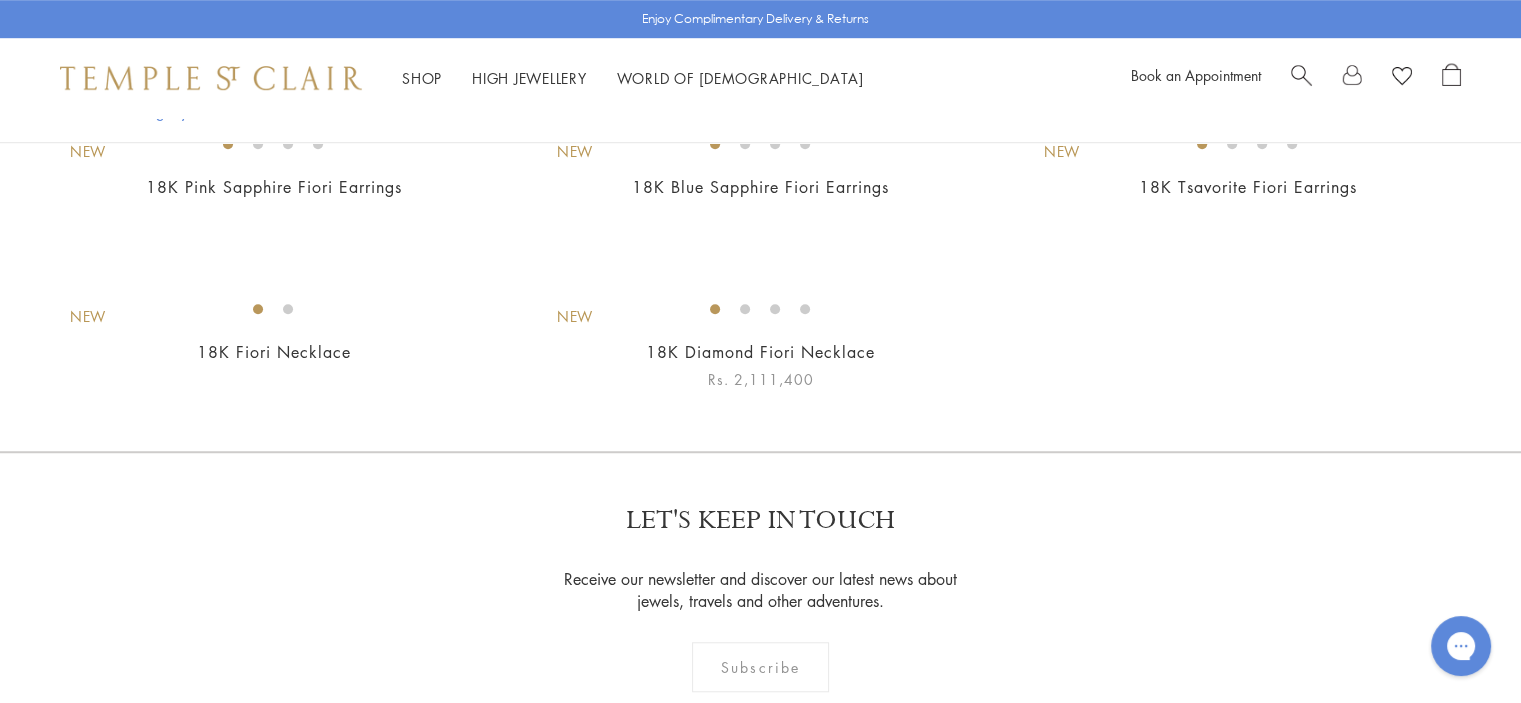 scroll, scrollTop: 1900, scrollLeft: 0, axis: vertical 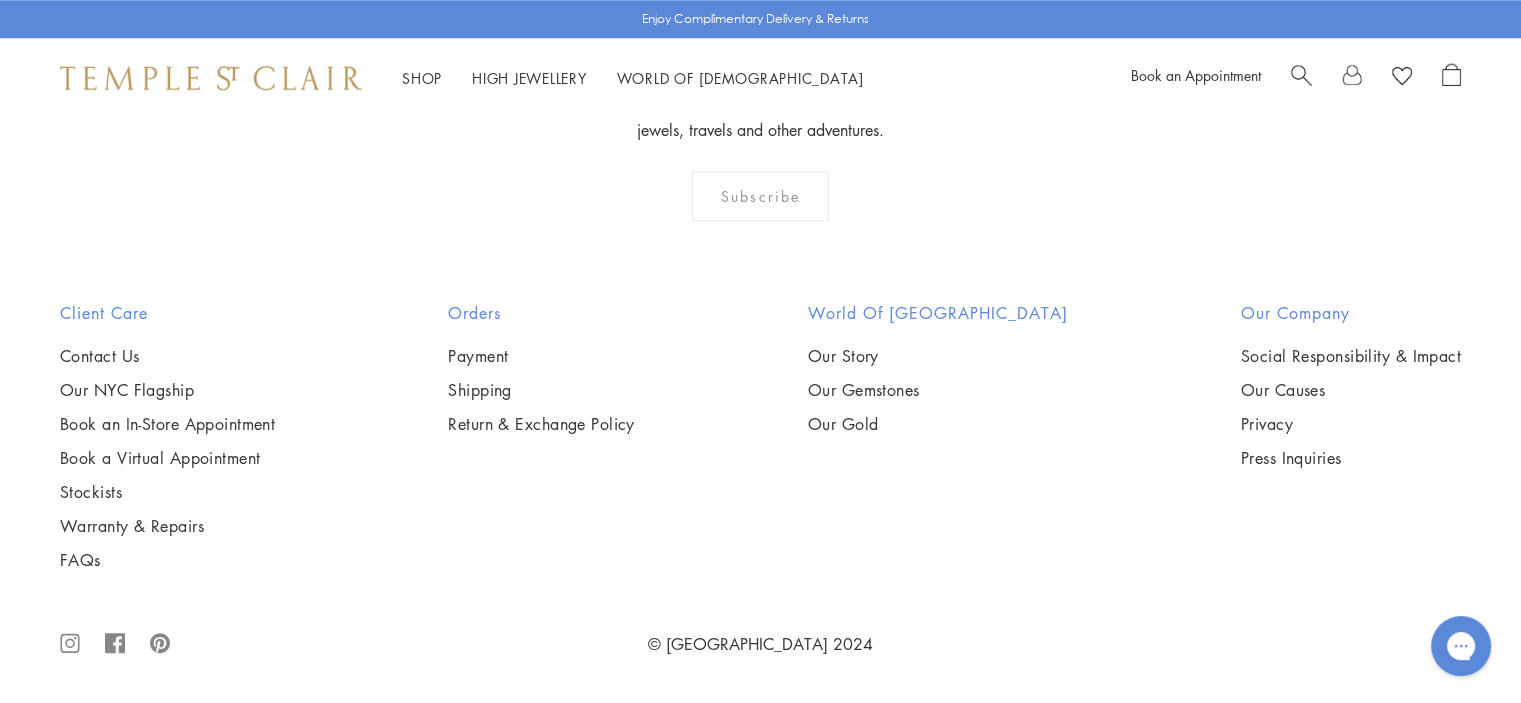 click at bounding box center [0, 0] 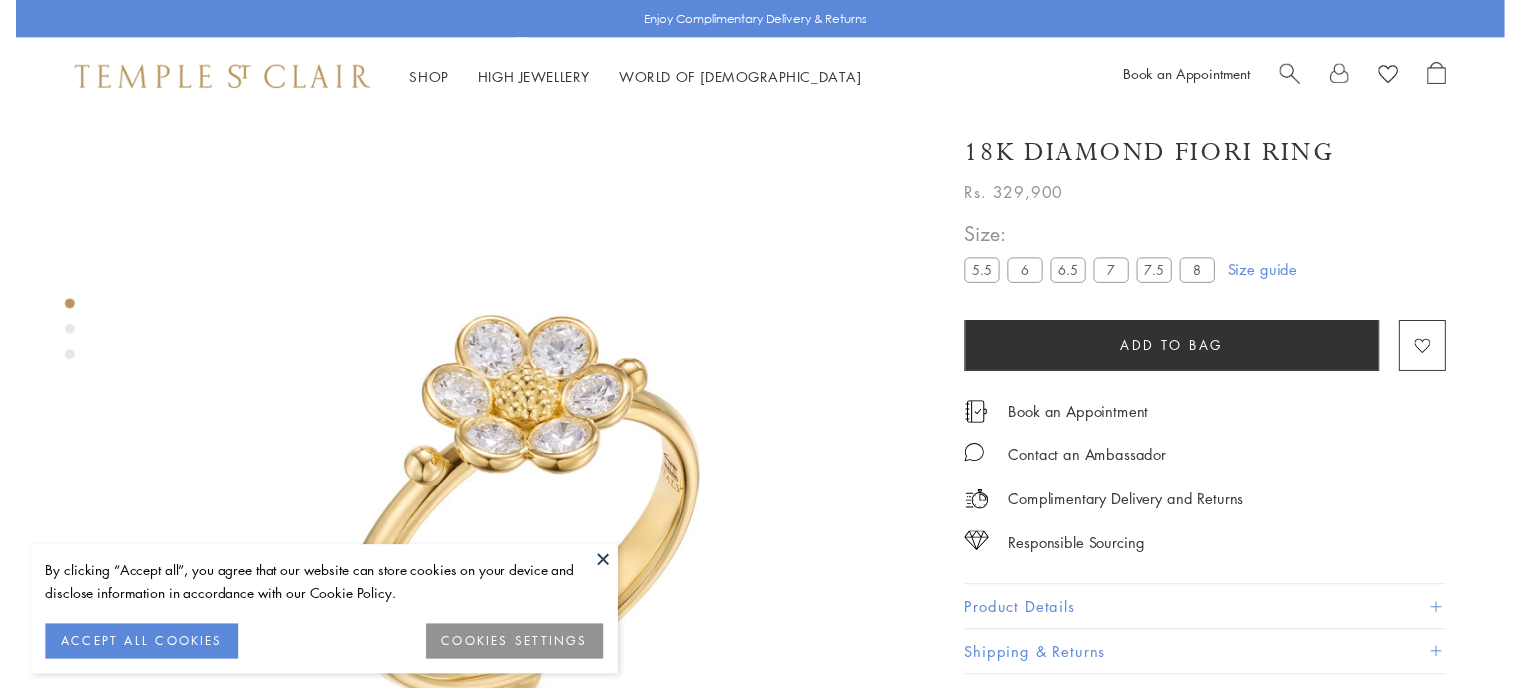 scroll, scrollTop: 118, scrollLeft: 0, axis: vertical 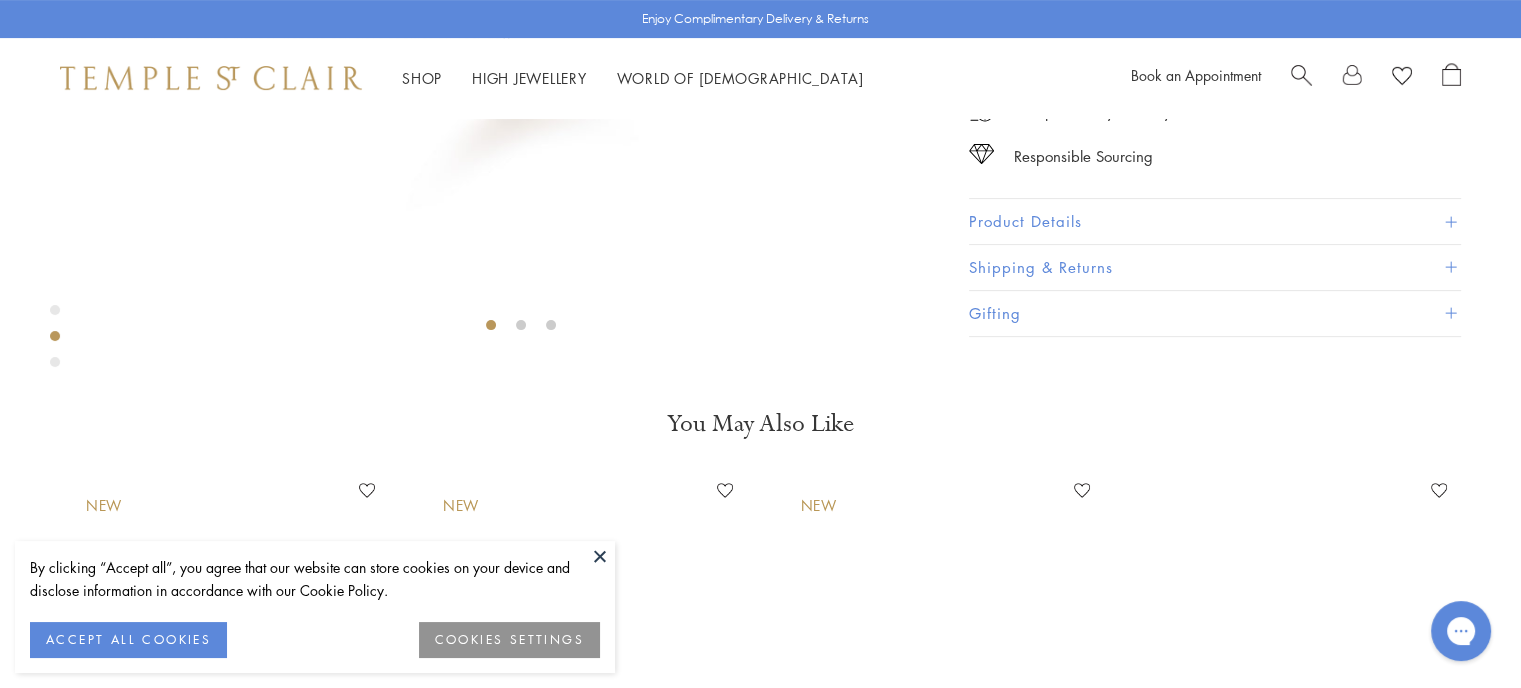 click on "By clicking “Accept all”, you agree that our website can store cookies on your device and disclose information in accordance with our Cookie Policy. ACCEPT ALL COOKIES COOKIES SETTINGS" at bounding box center (315, 607) 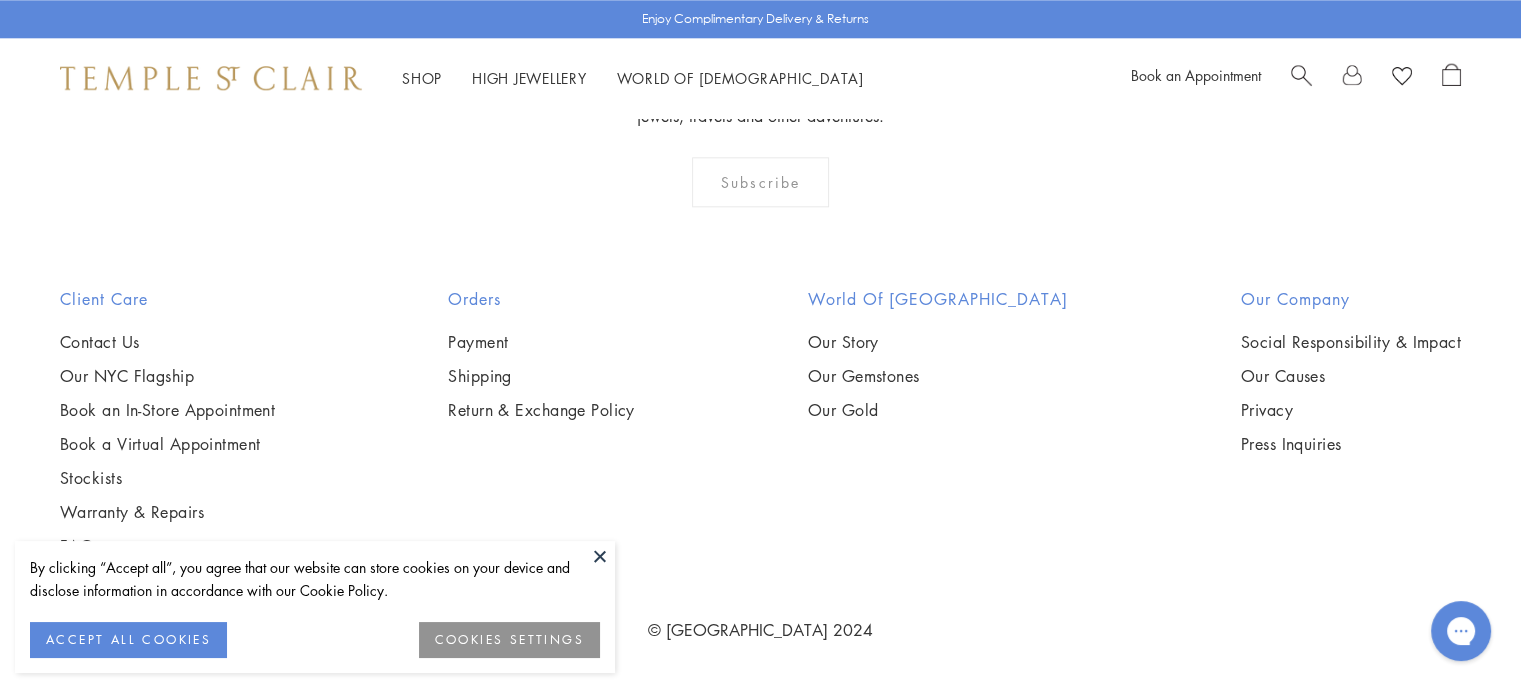 scroll, scrollTop: 2718, scrollLeft: 0, axis: vertical 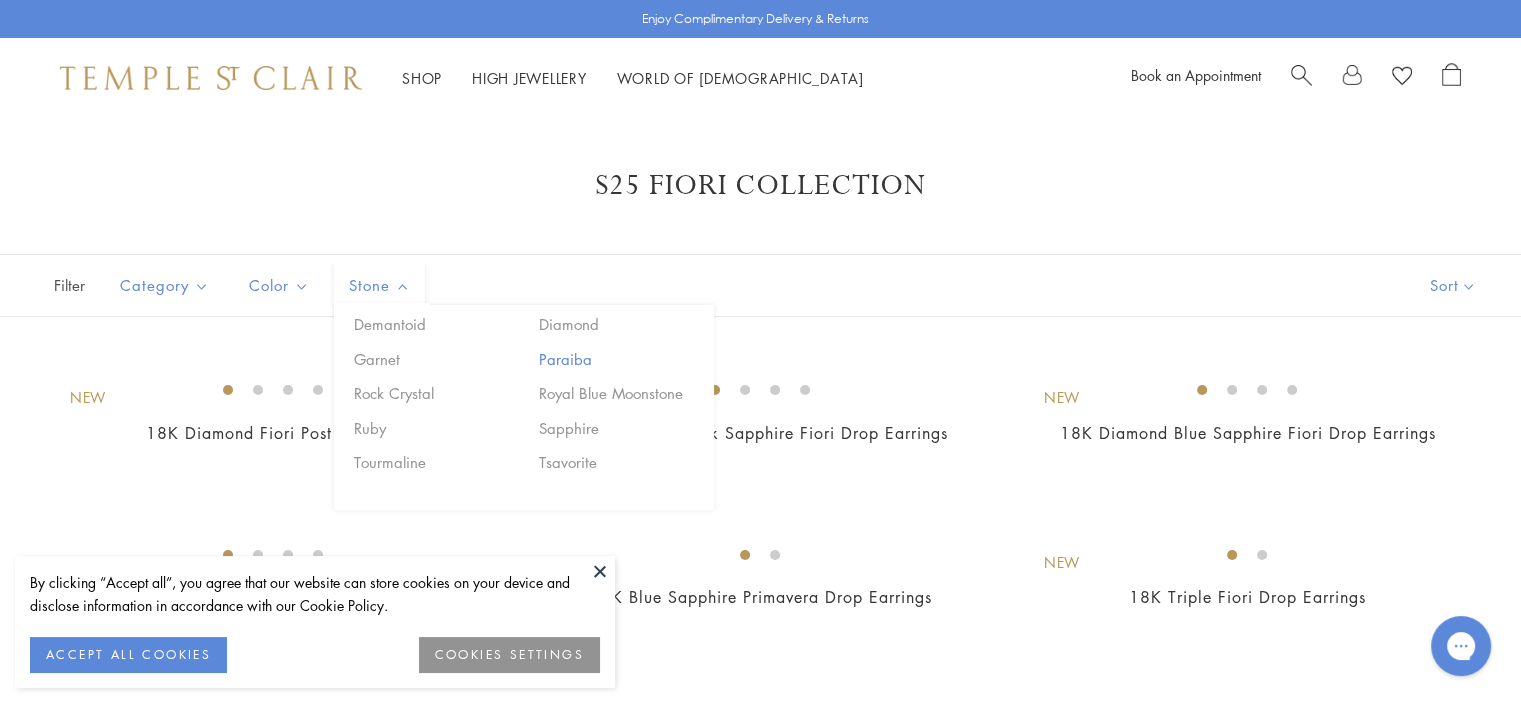 click on "Paraiba" at bounding box center (619, 359) 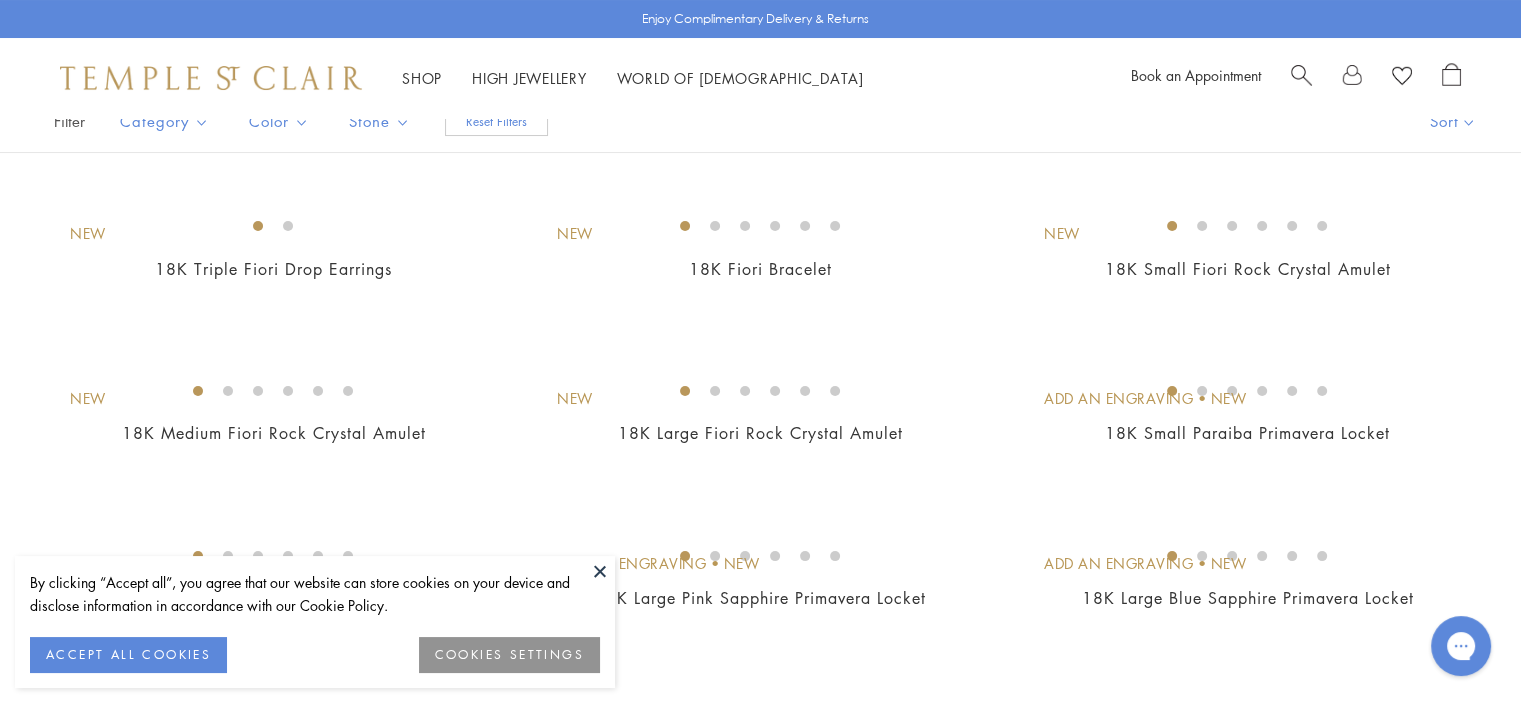 scroll, scrollTop: 0, scrollLeft: 0, axis: both 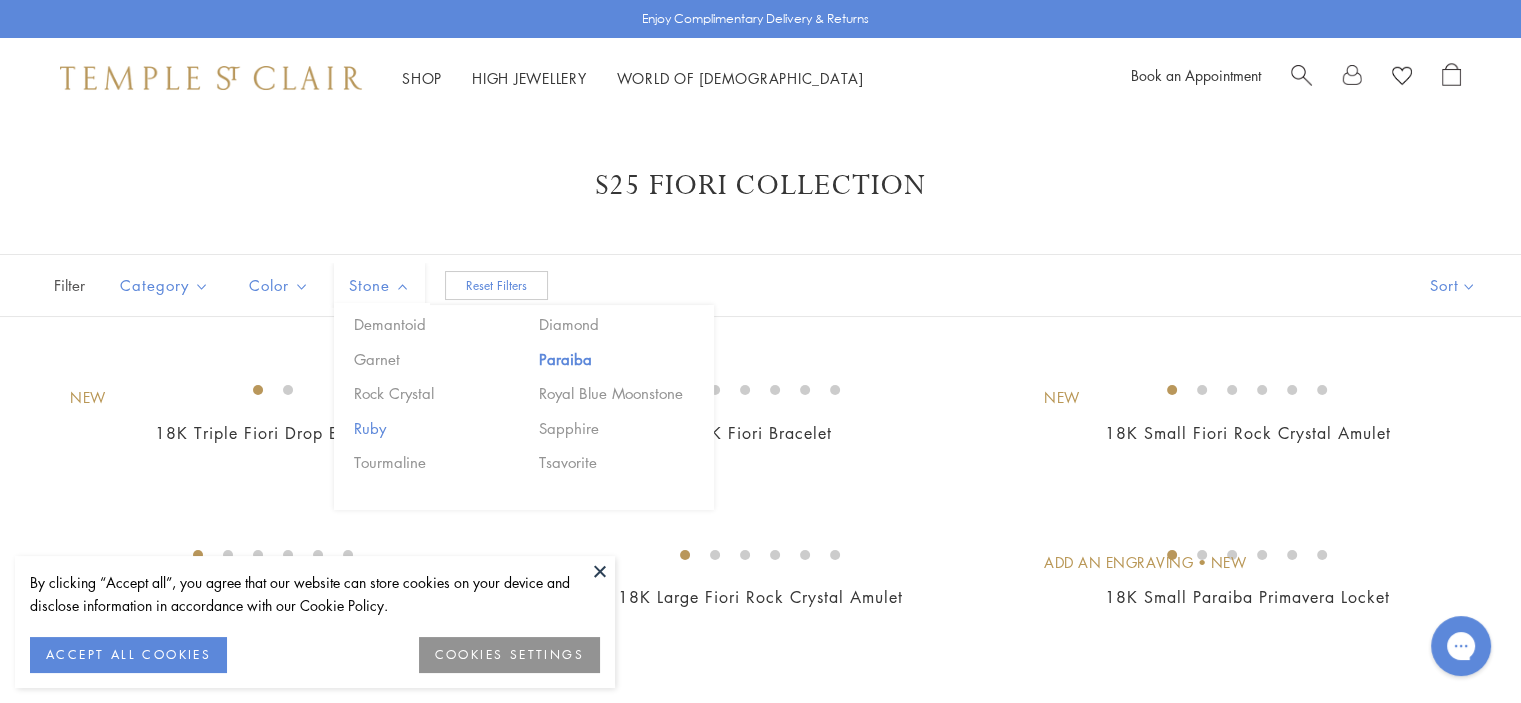 click on "Ruby" at bounding box center (434, 428) 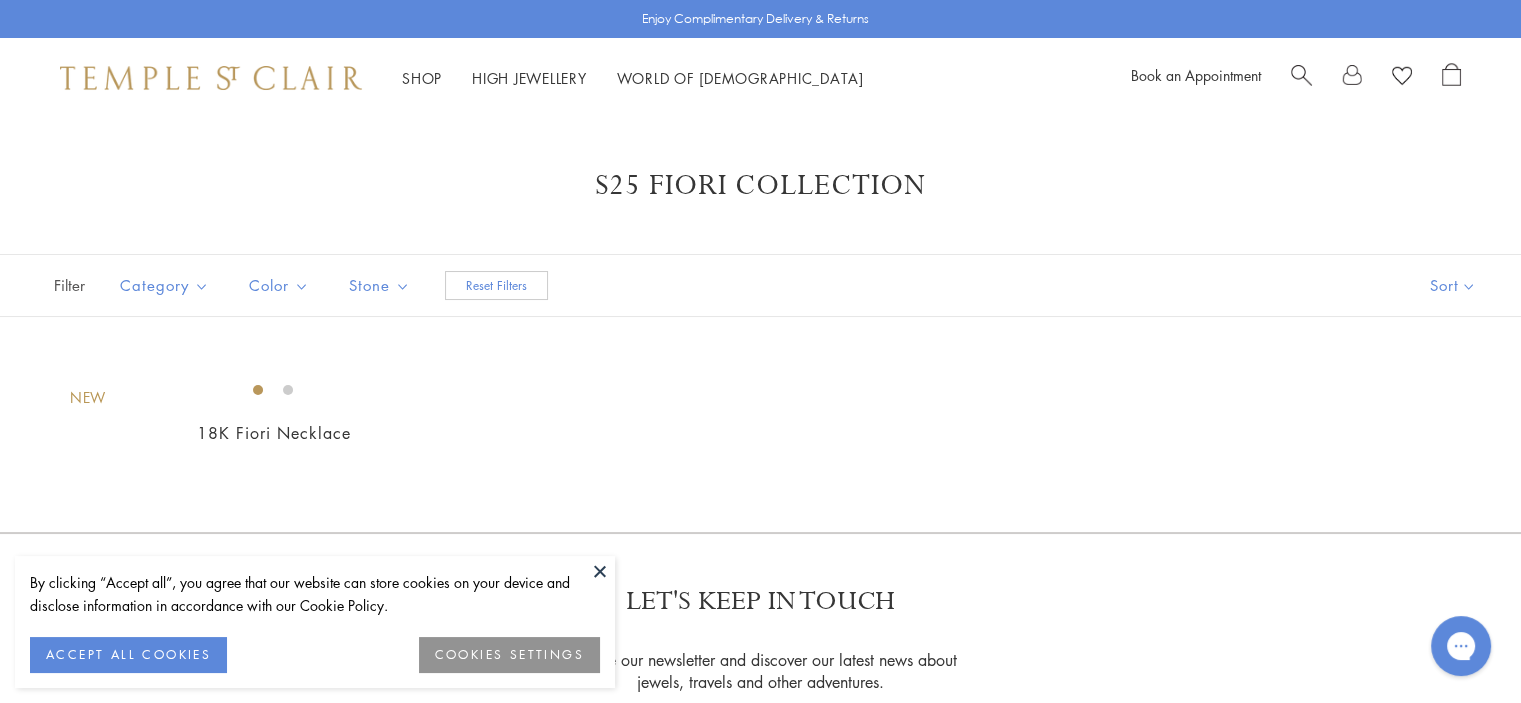 scroll, scrollTop: 0, scrollLeft: 0, axis: both 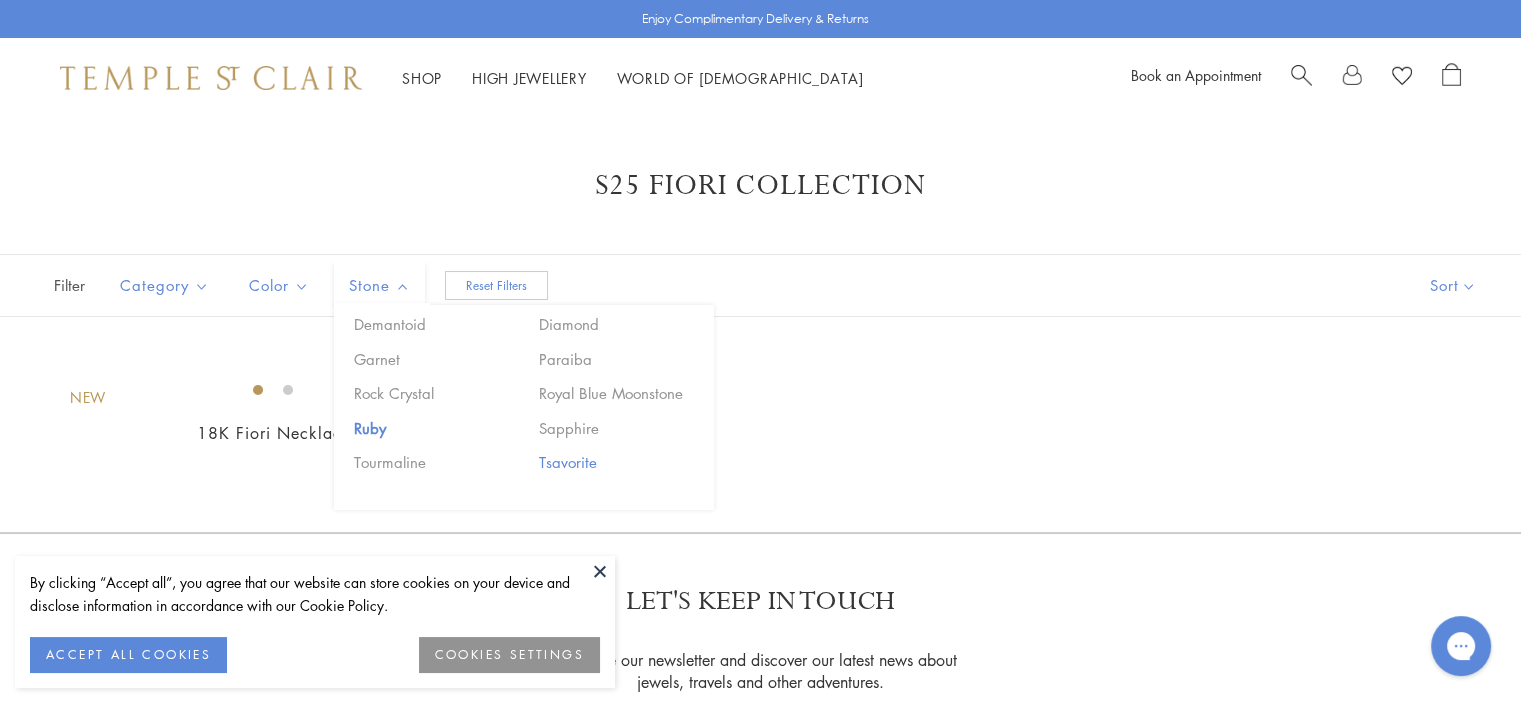click on "Tsavorite" at bounding box center [619, 462] 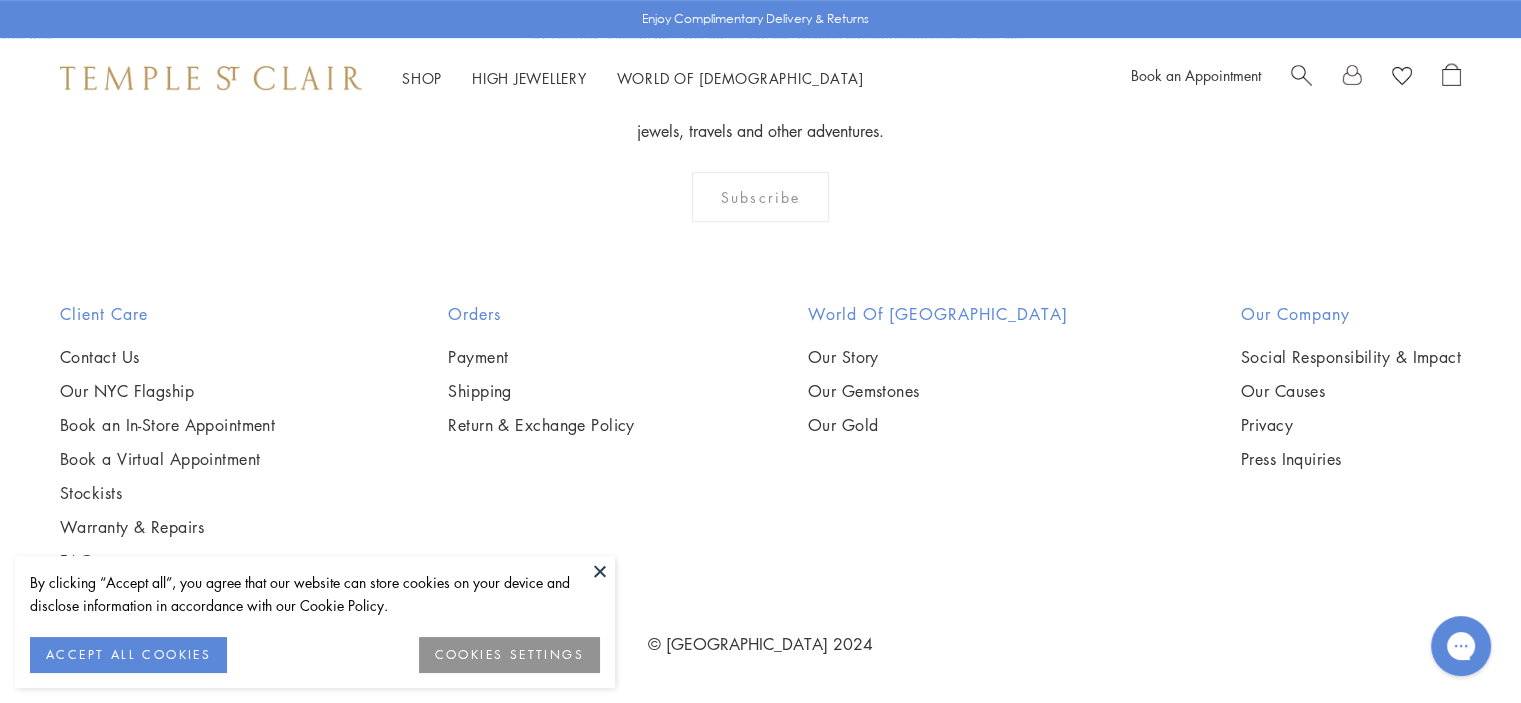 scroll, scrollTop: 2000, scrollLeft: 0, axis: vertical 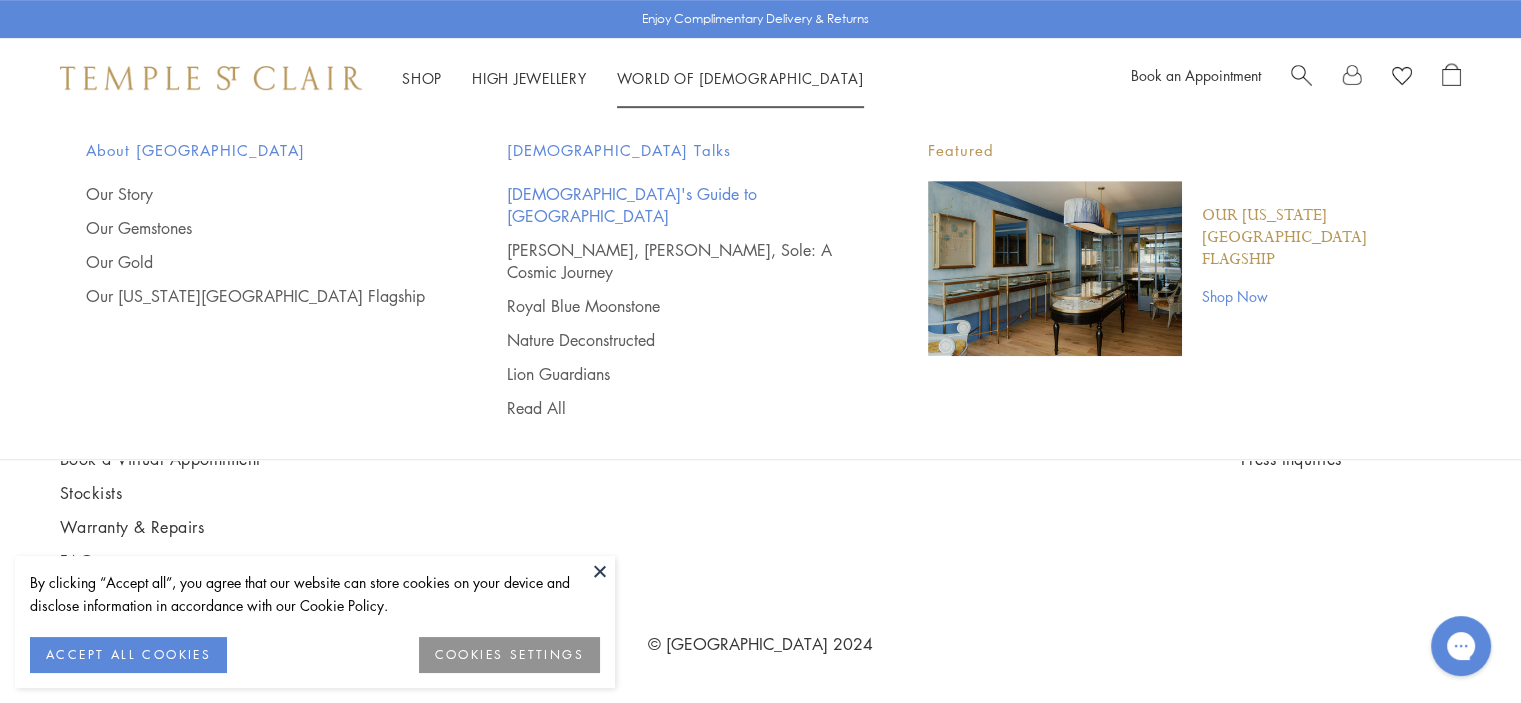 click on "[DEMOGRAPHIC_DATA]'s Guide to [GEOGRAPHIC_DATA]" at bounding box center (677, 205) 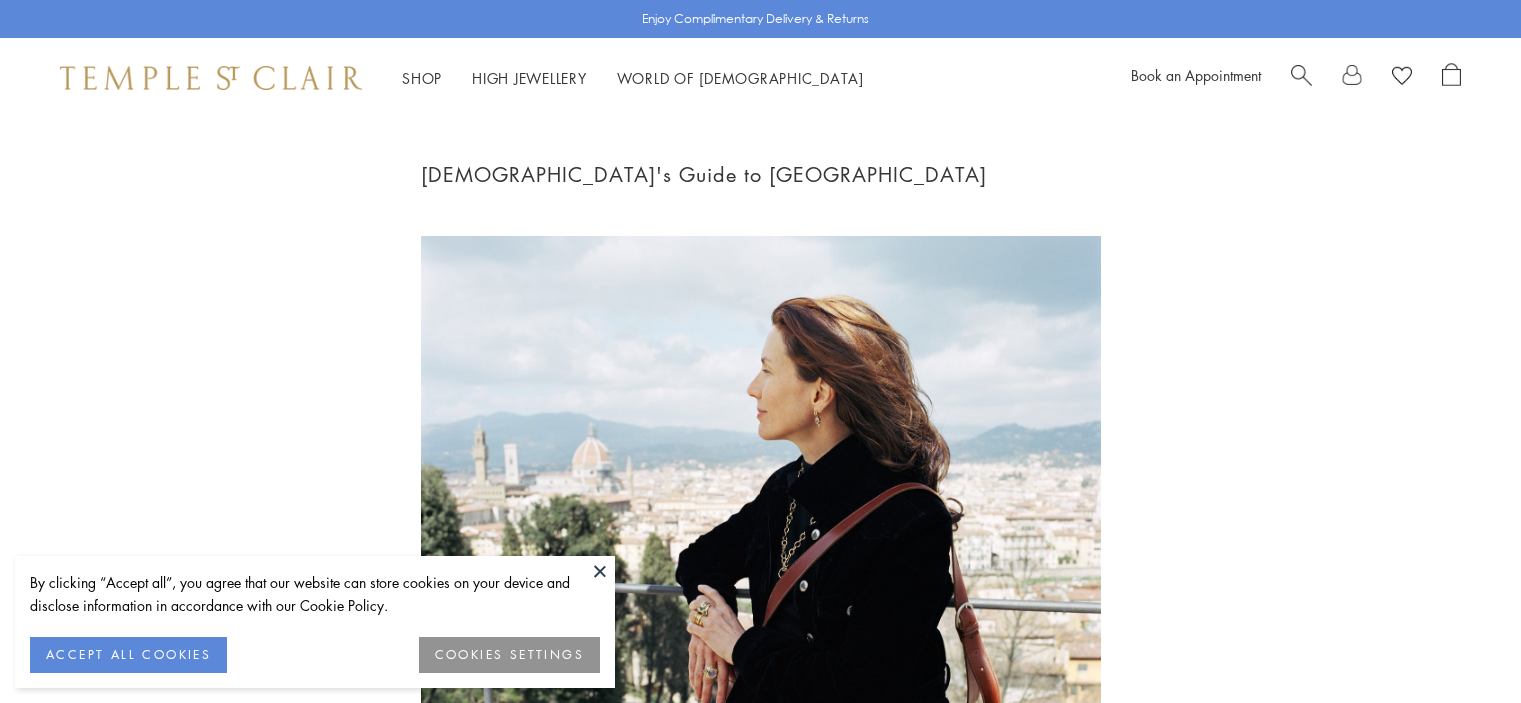 scroll, scrollTop: 0, scrollLeft: 0, axis: both 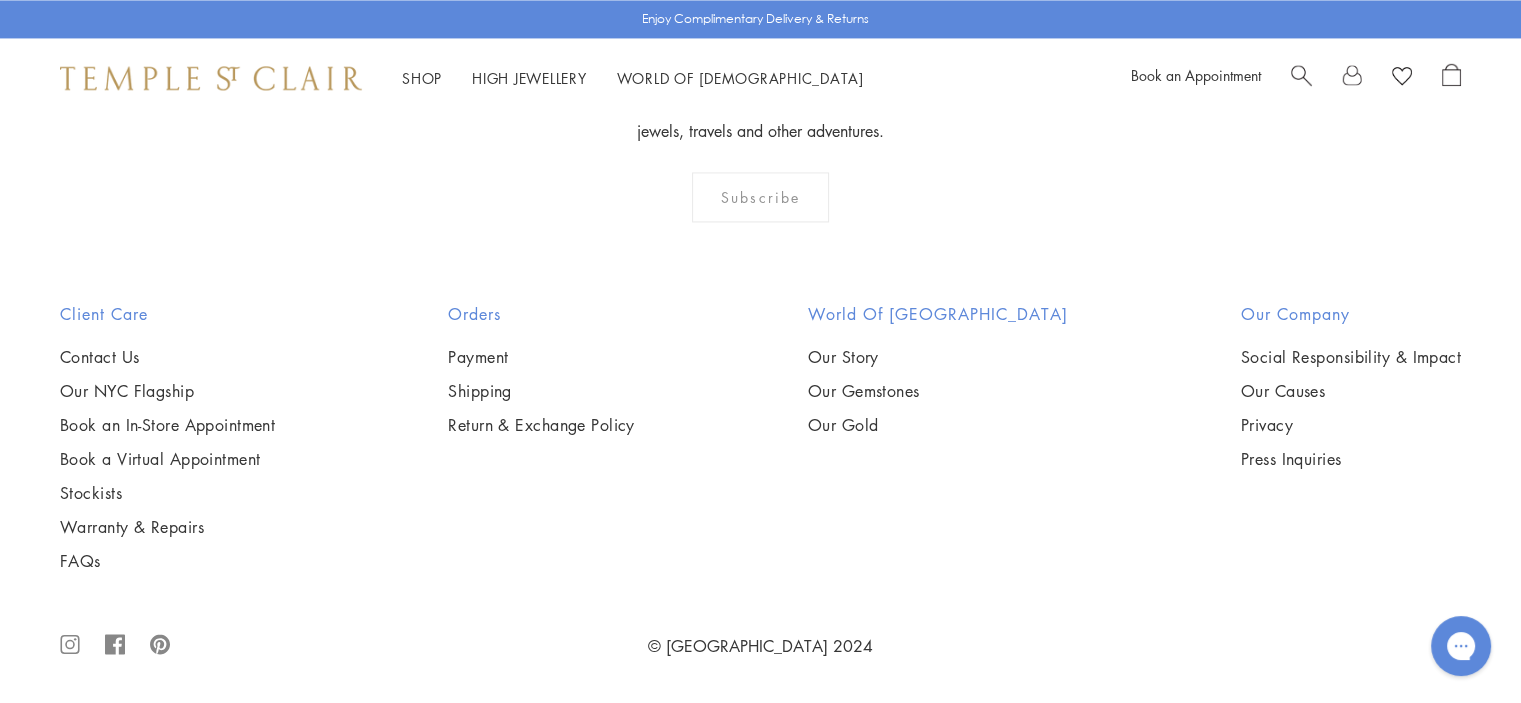 click on "2" at bounding box center [762, -127] 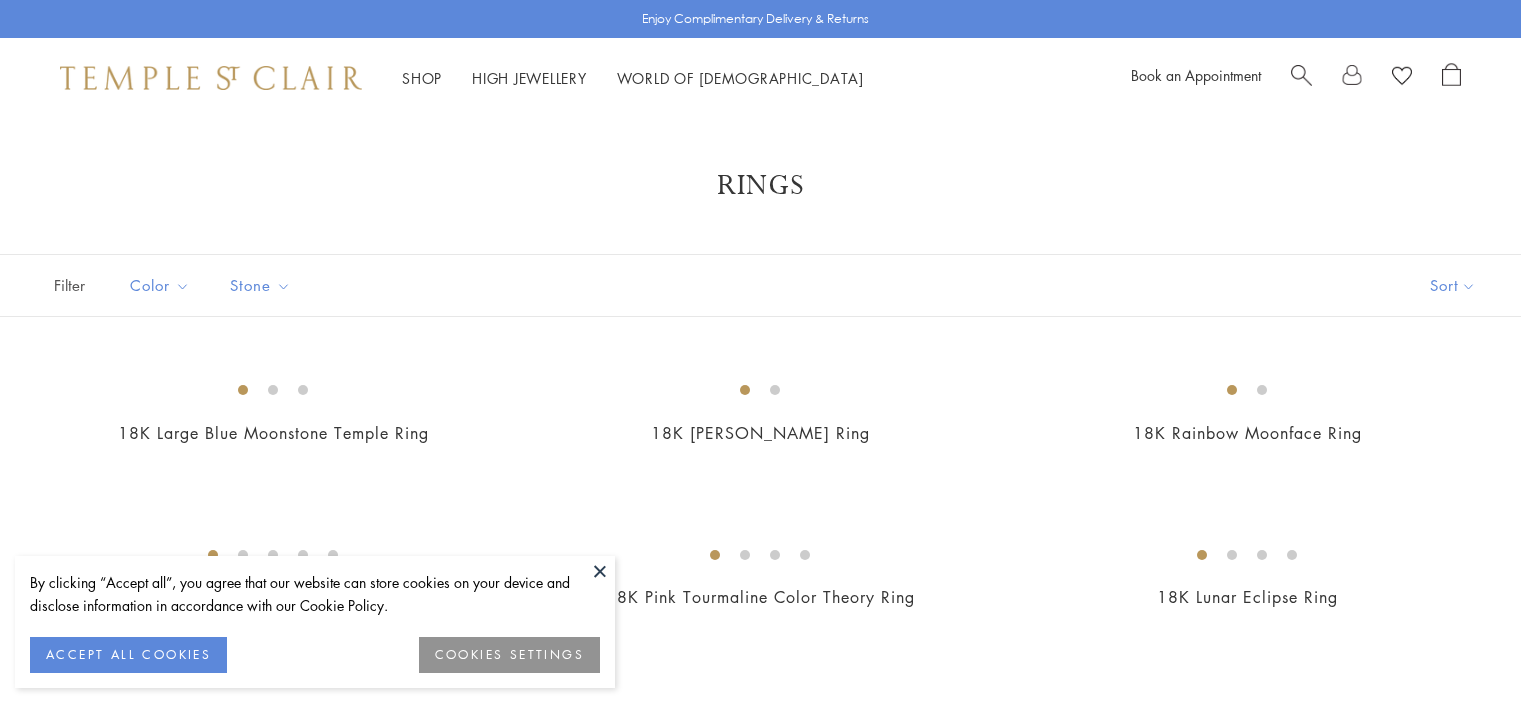 scroll, scrollTop: 0, scrollLeft: 0, axis: both 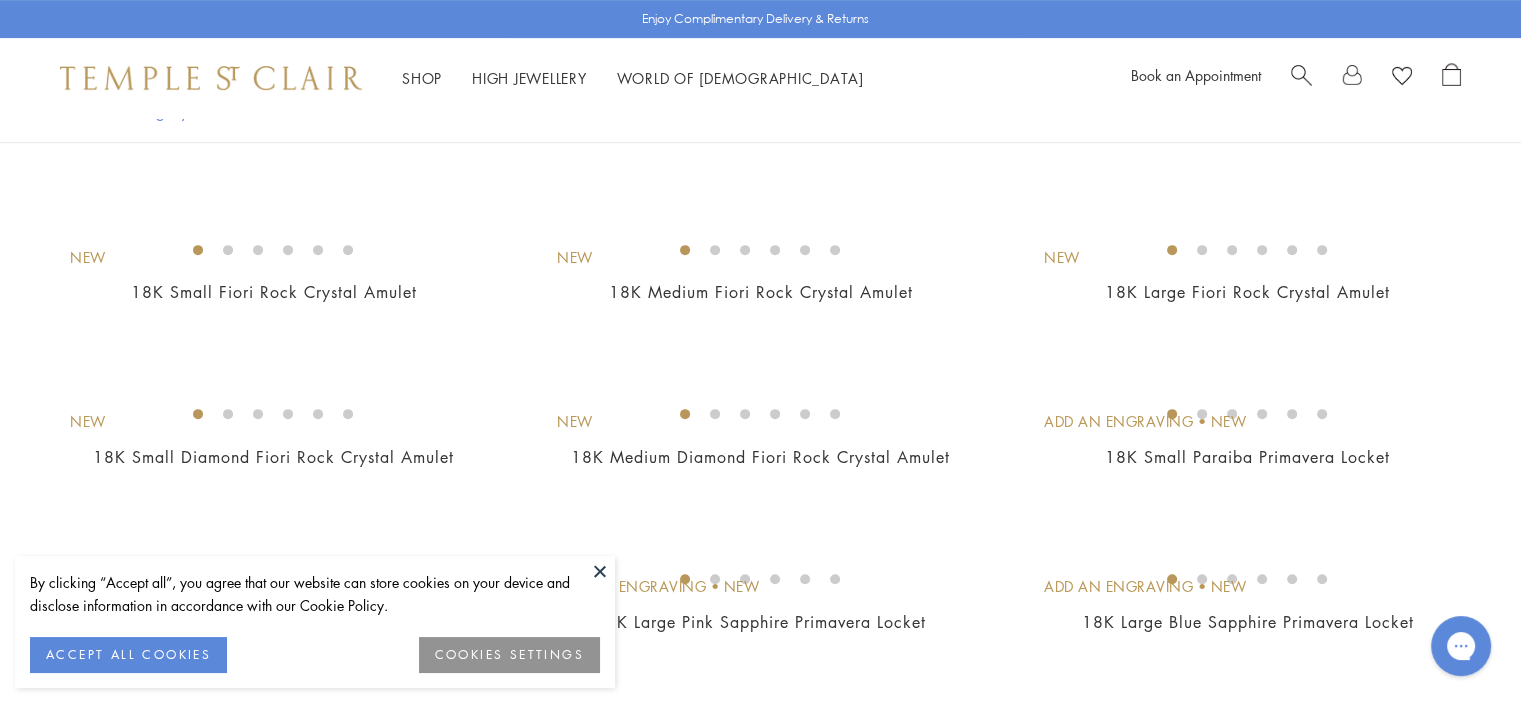 click at bounding box center [0, 0] 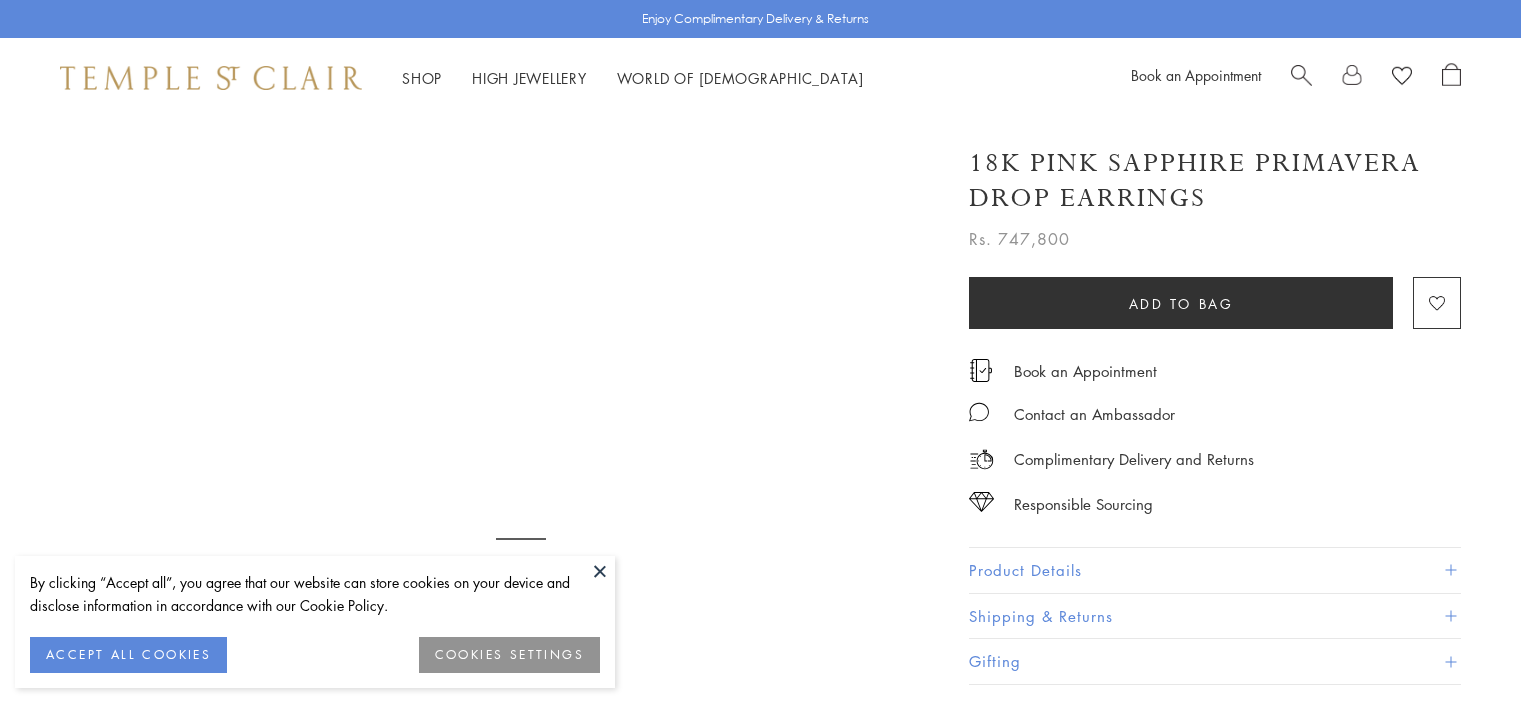 scroll, scrollTop: 0, scrollLeft: 0, axis: both 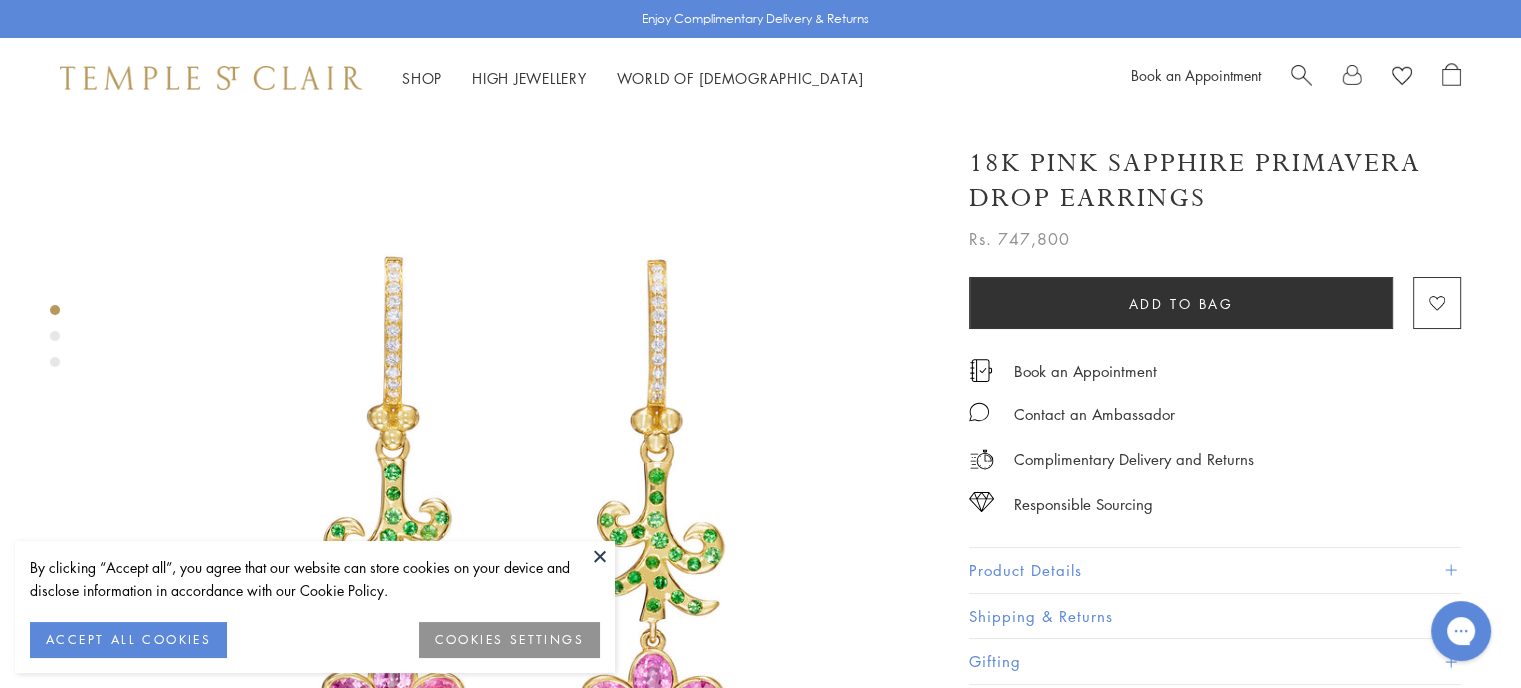click at bounding box center [600, 556] 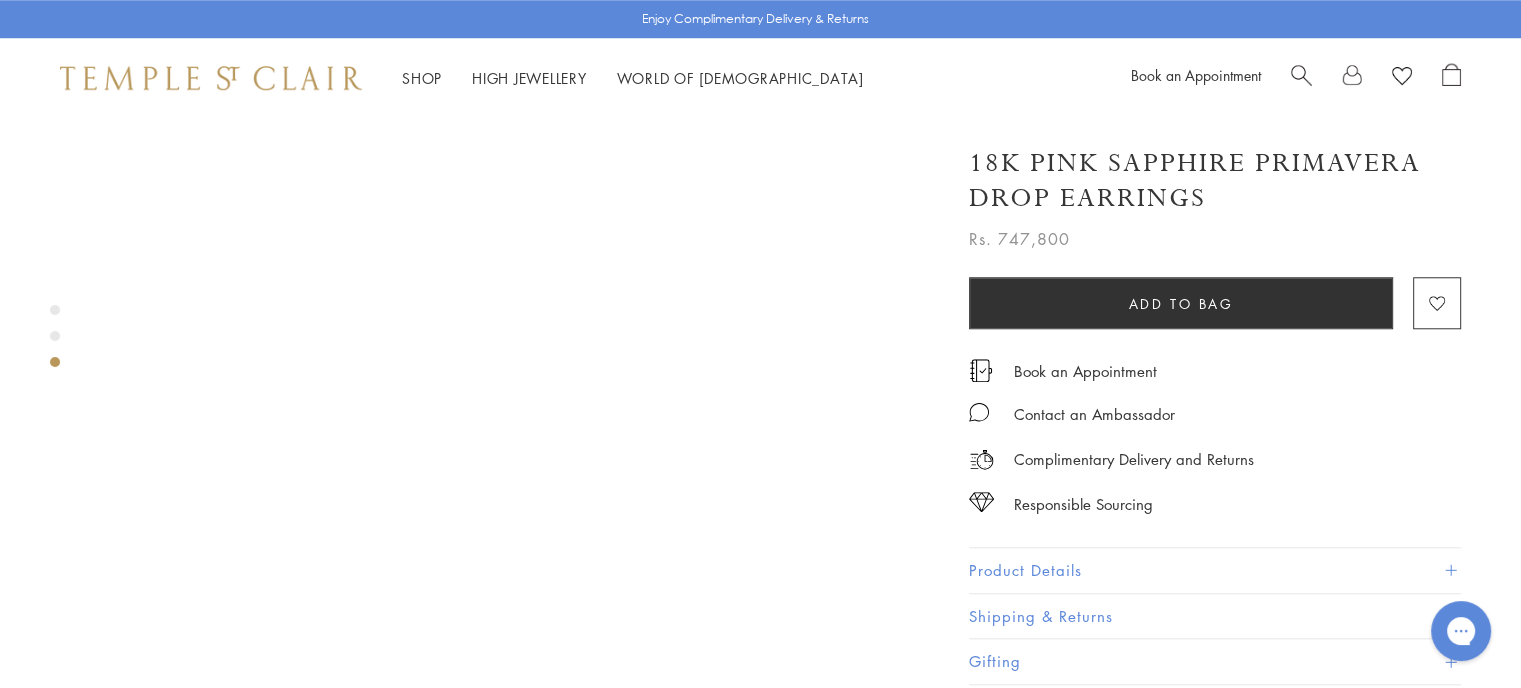 scroll, scrollTop: 1800, scrollLeft: 0, axis: vertical 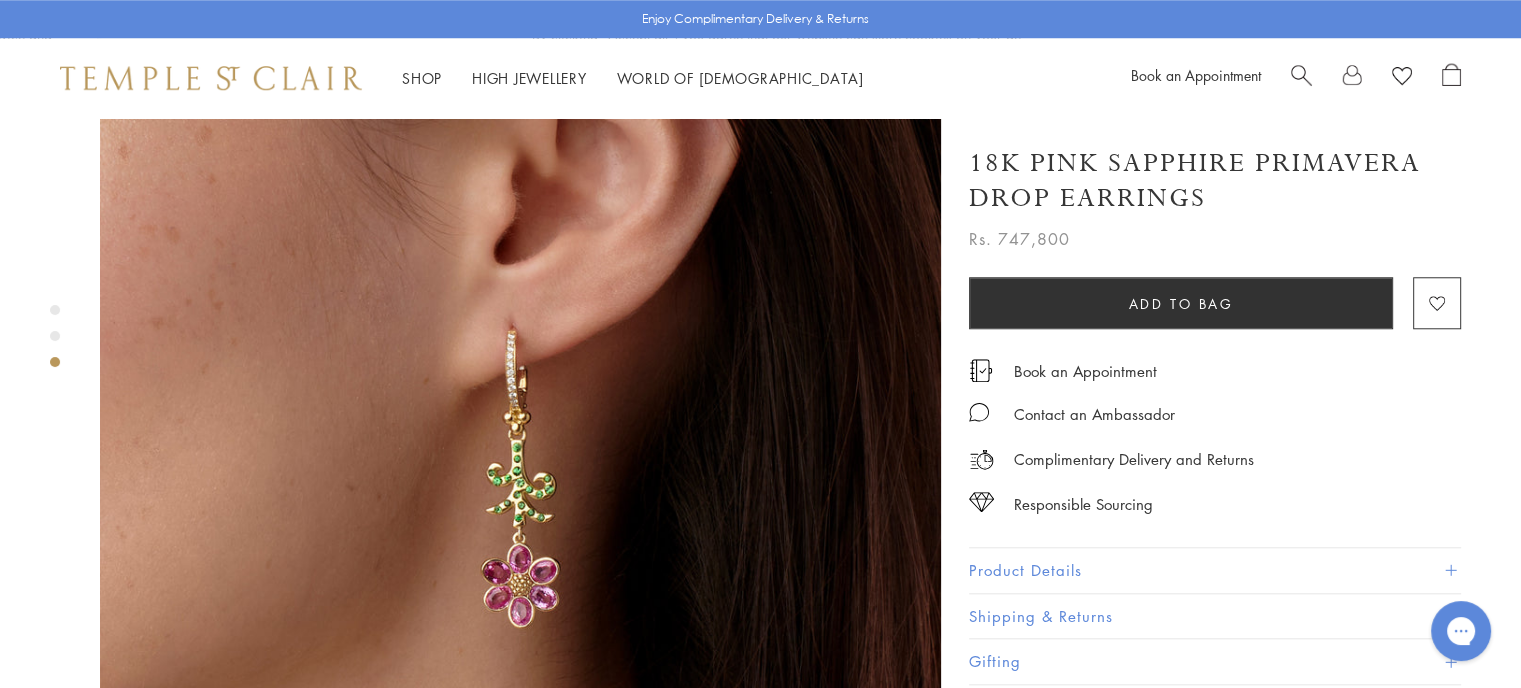 click on "18K Pink Sapphire Primavera Drop Earrings
Rs. 747,800
The first rite of spring, delicately emerging from the earth are our 18K Pink Sapphire Primvavera Drop Earrings. Composed of a delicate stem set with bright green tsavorite garnets, a magical blossom of faceted pink sapphires reveals itself. Charming, eye-catching and wonderfully wearable.
Please allow up to  for your ring to be made for you.
Add to bag
Add to Wishlist" at bounding box center (1231, -391) 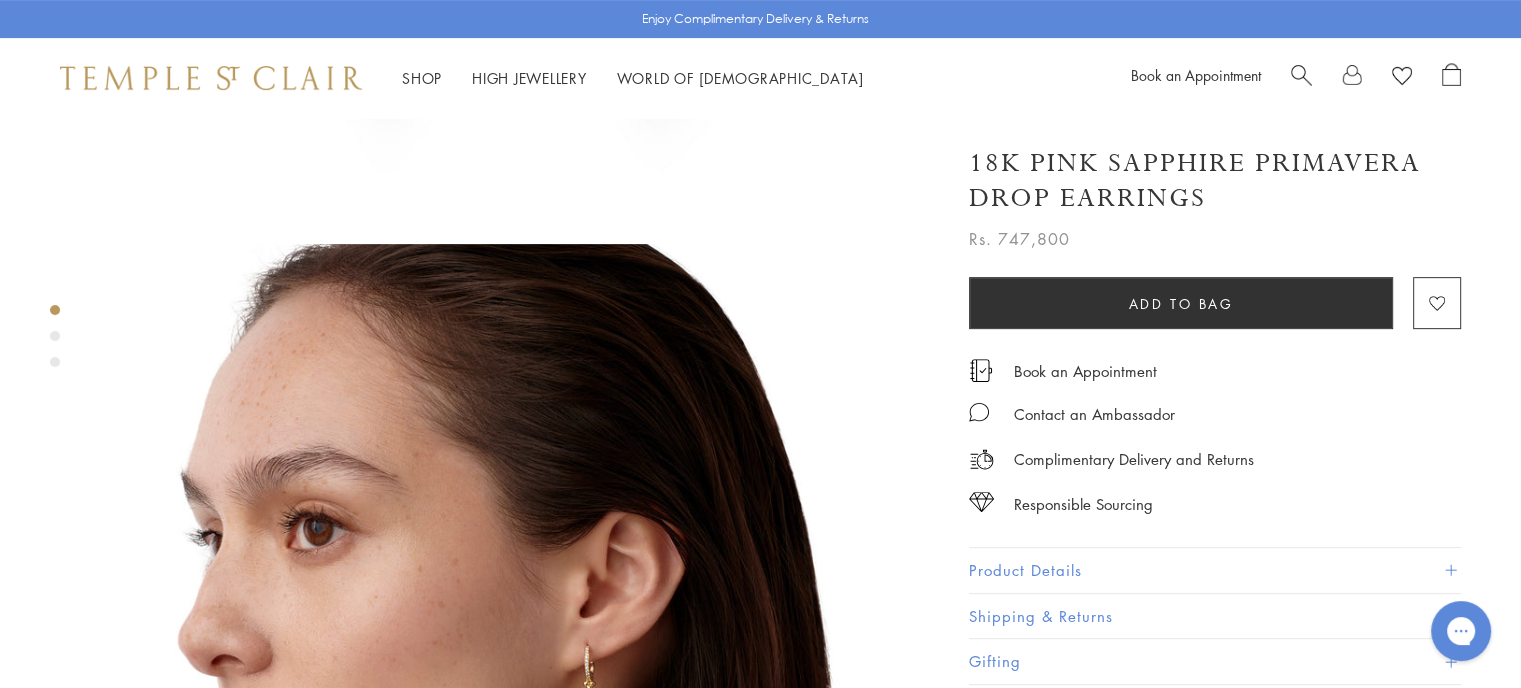 scroll, scrollTop: 514, scrollLeft: 0, axis: vertical 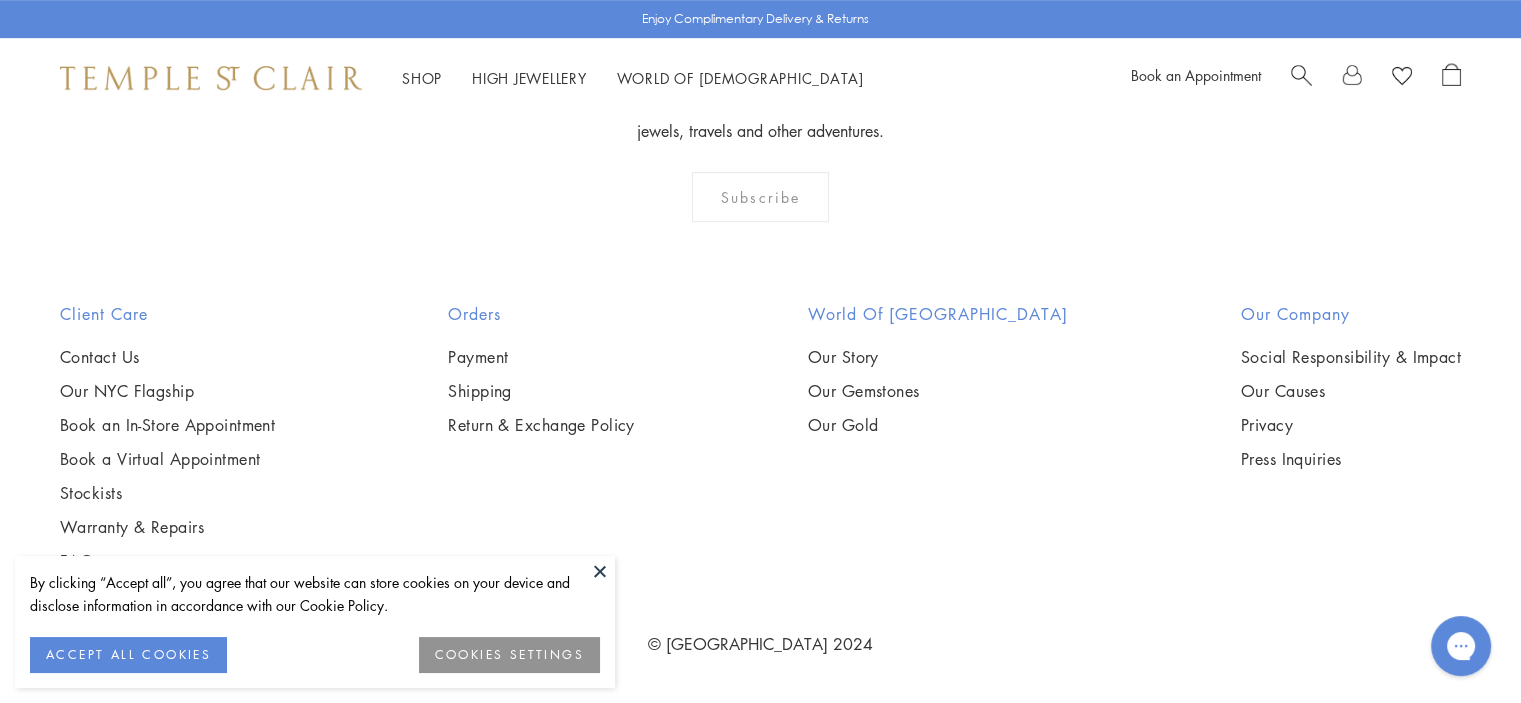 click at bounding box center (0, 0) 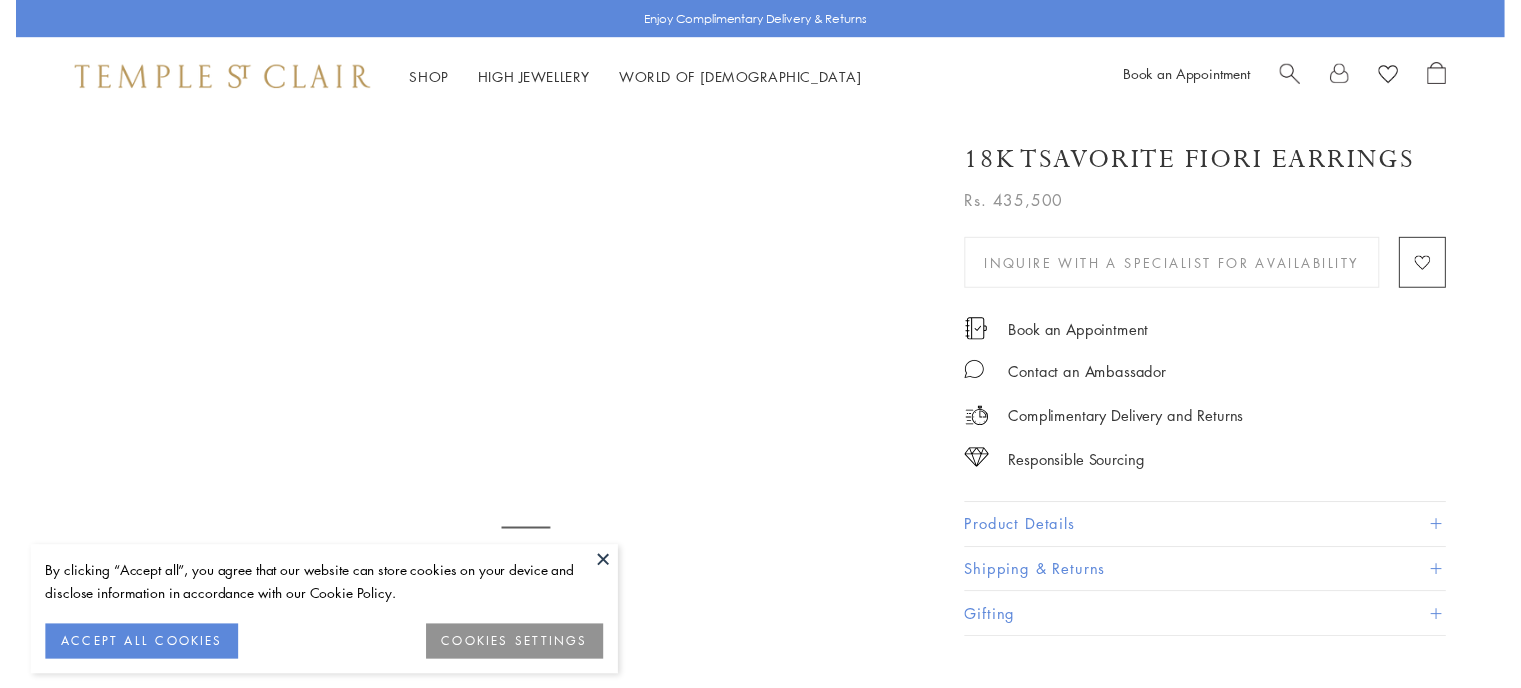 scroll, scrollTop: 0, scrollLeft: 0, axis: both 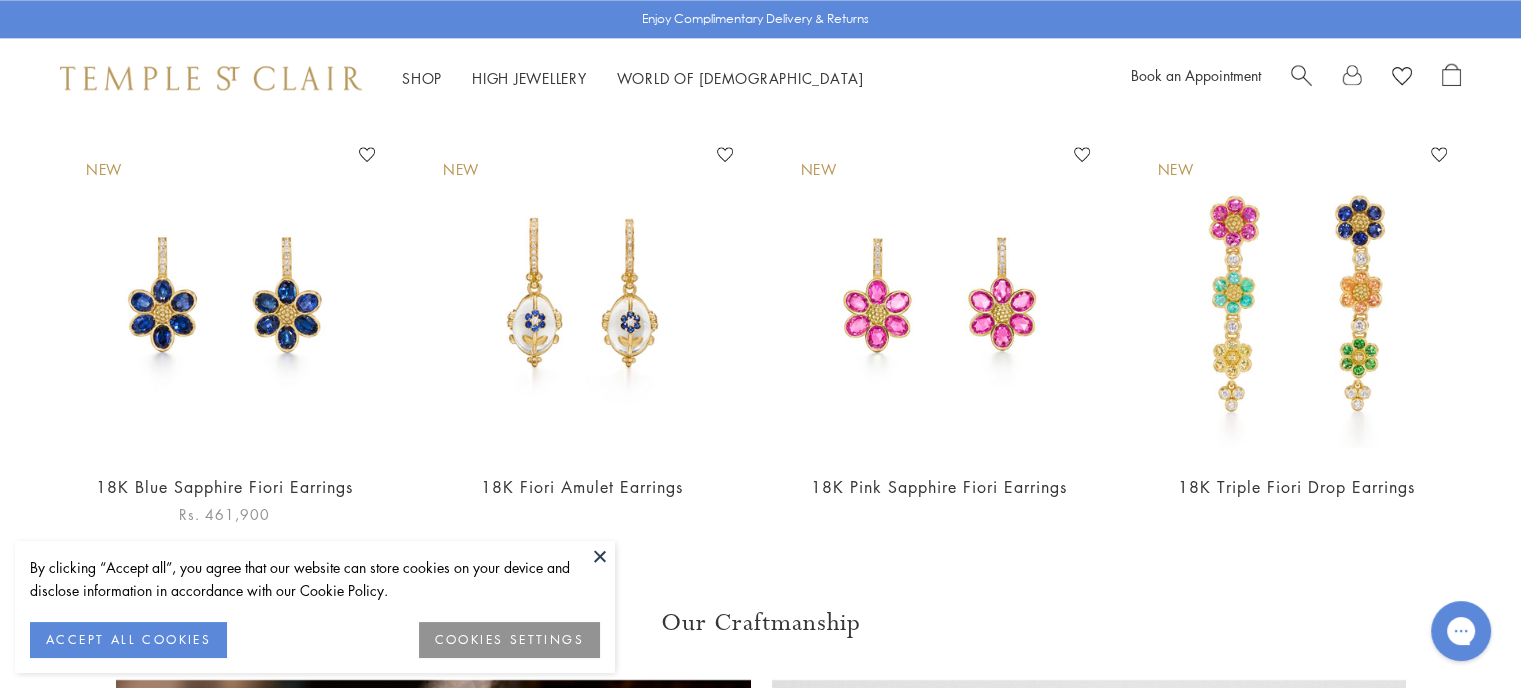 click at bounding box center [224, 297] 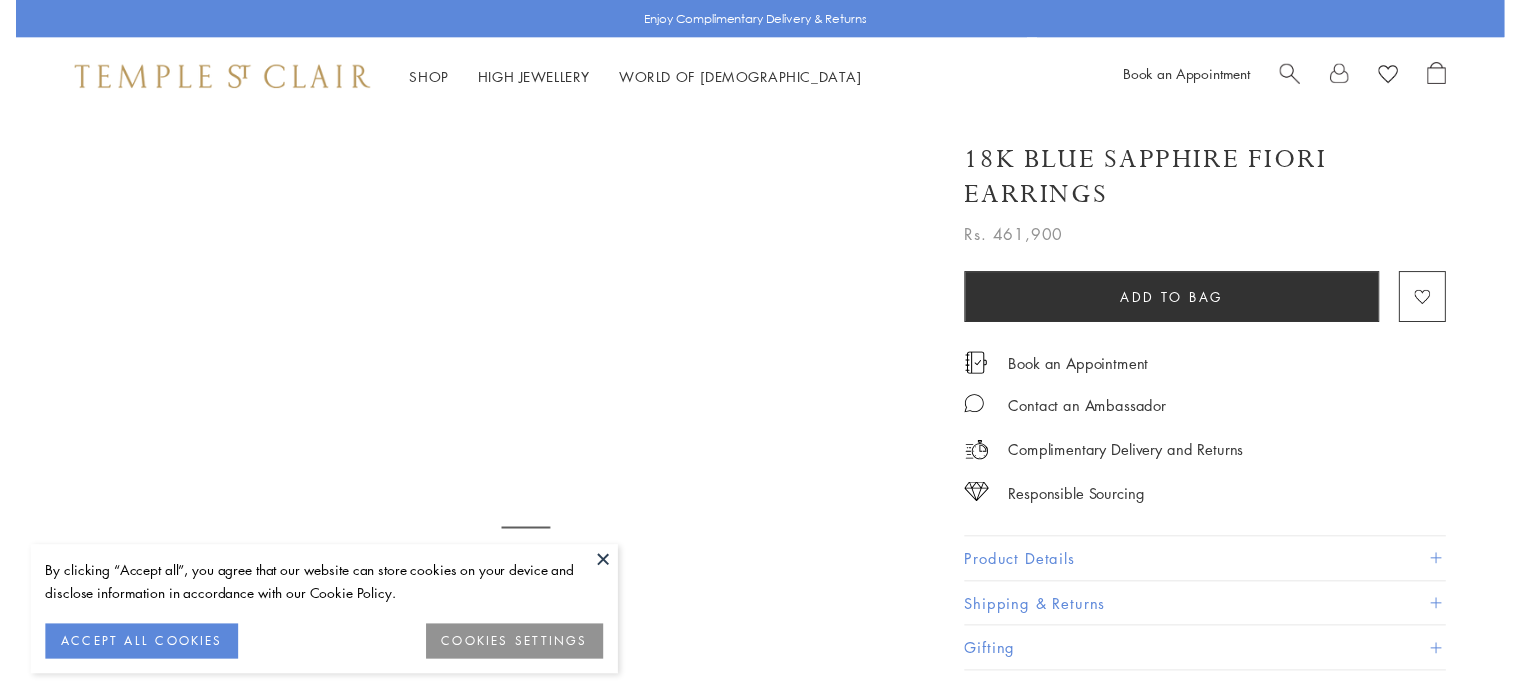 scroll, scrollTop: 0, scrollLeft: 0, axis: both 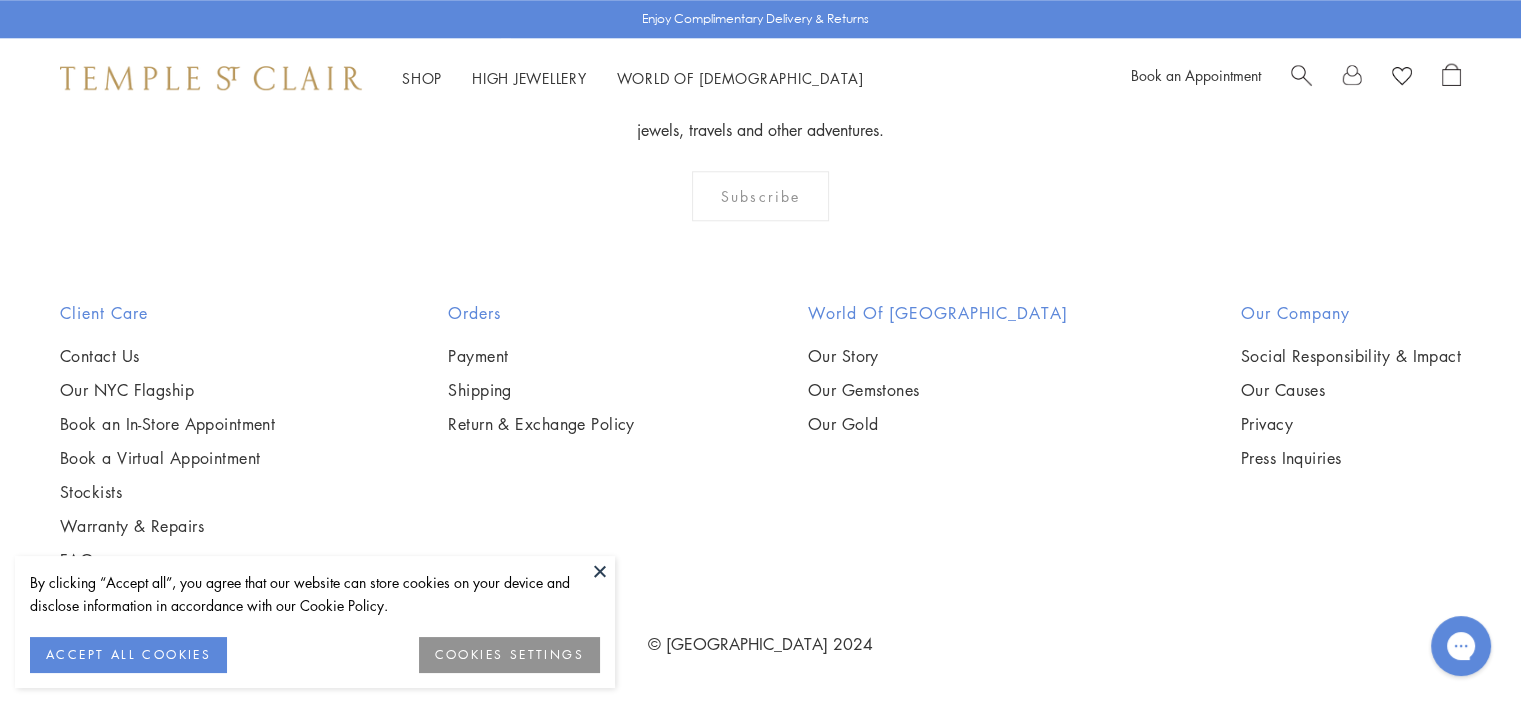 click at bounding box center [600, 571] 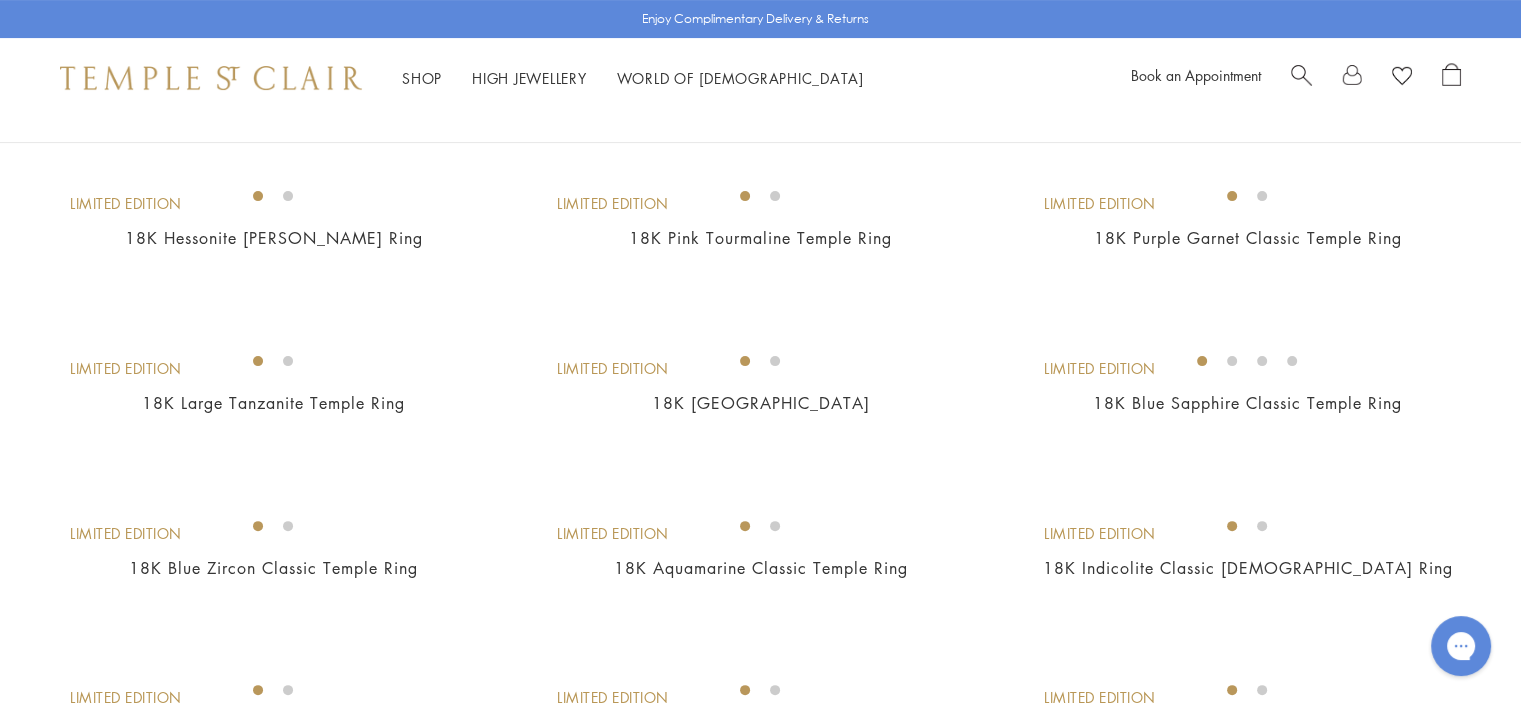 scroll, scrollTop: 100, scrollLeft: 0, axis: vertical 